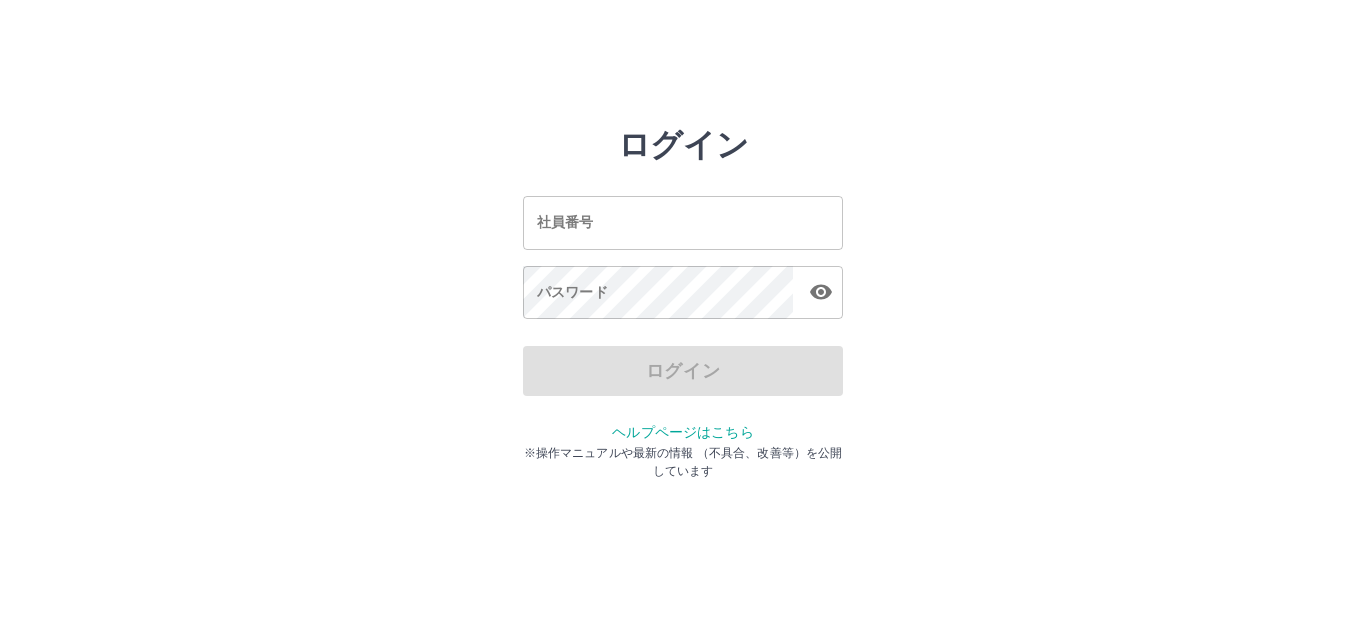scroll, scrollTop: 0, scrollLeft: 0, axis: both 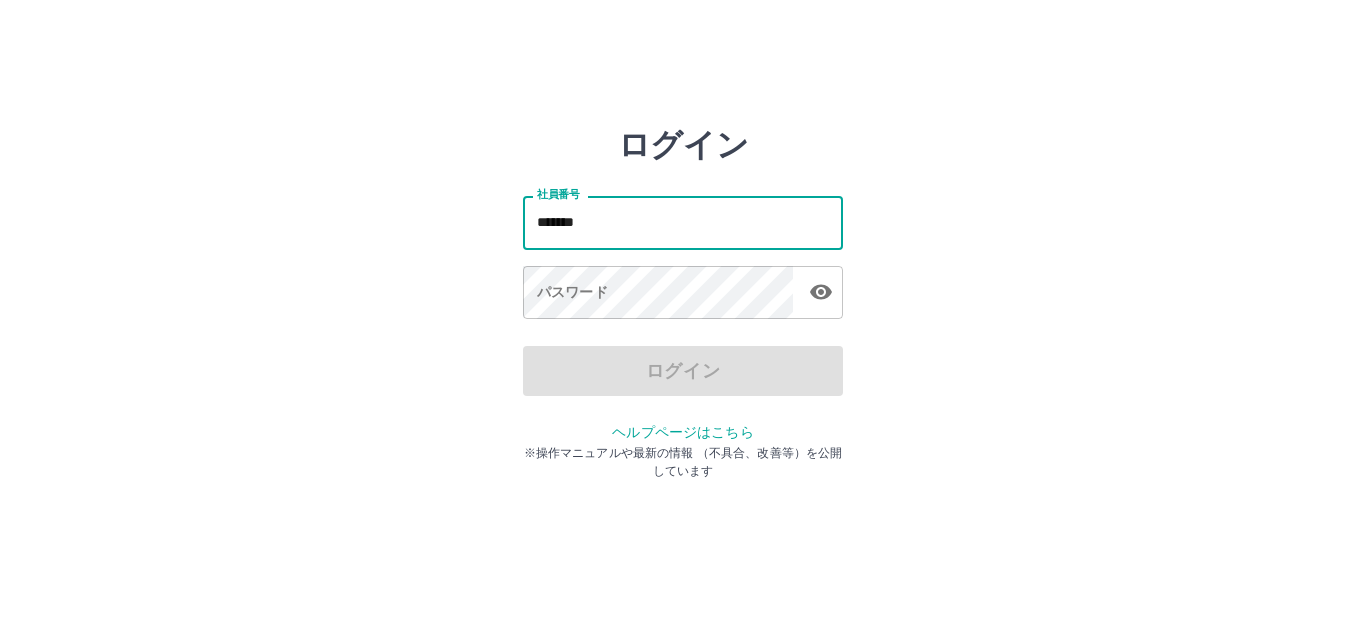 type on "*******" 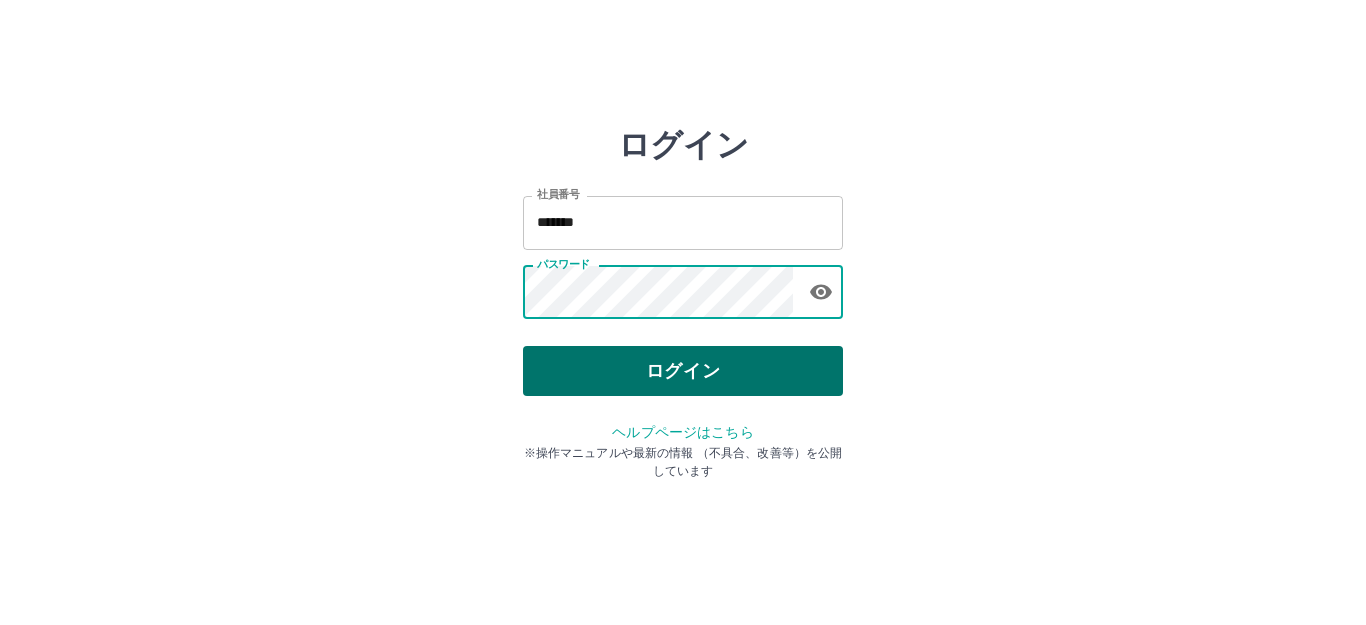 click on "ログイン" at bounding box center [683, 371] 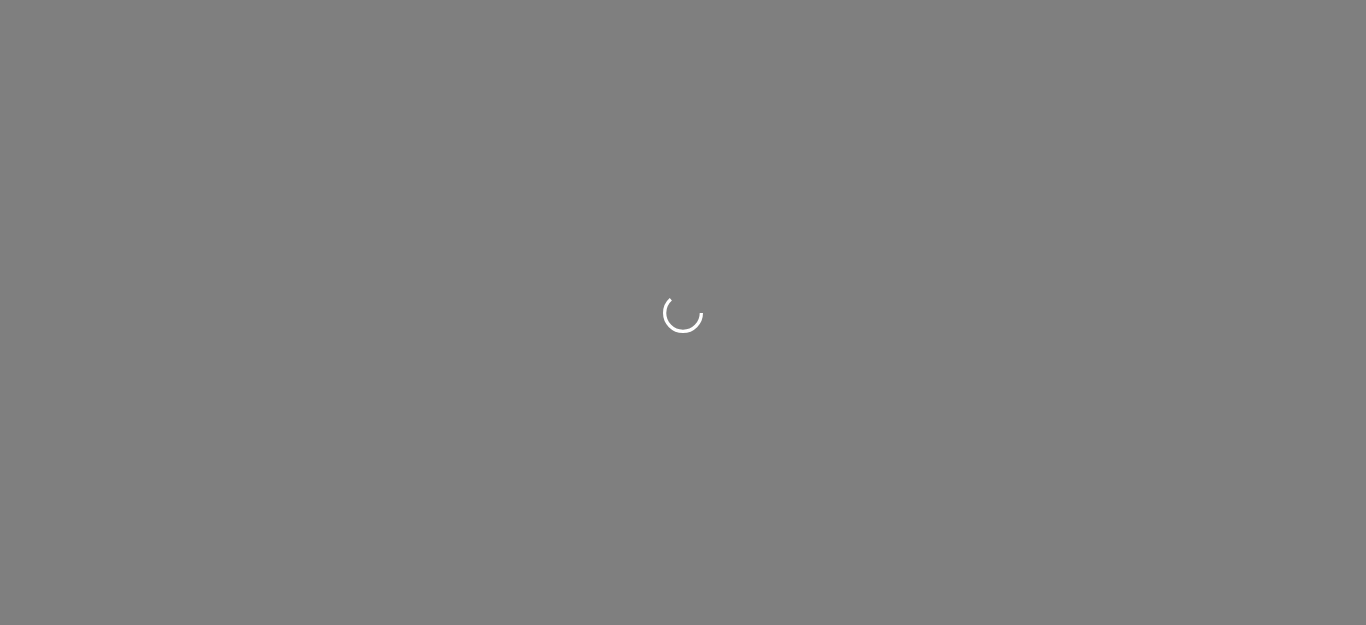 scroll, scrollTop: 0, scrollLeft: 0, axis: both 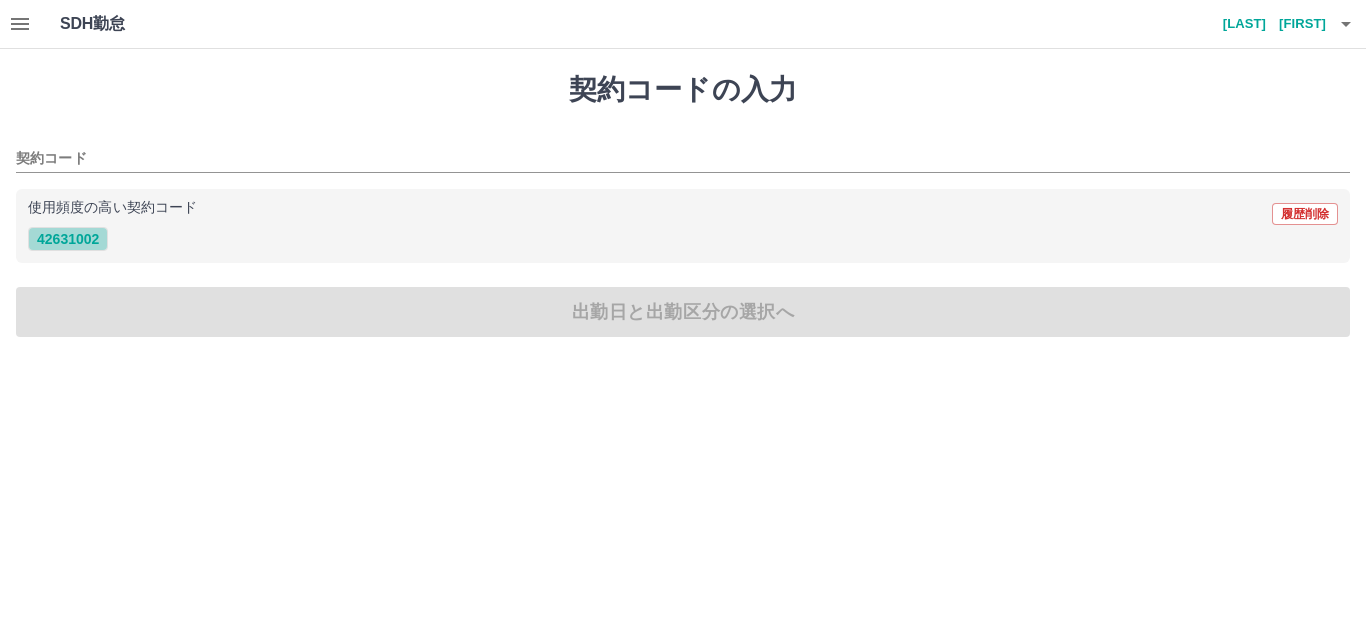 click on "42631002" at bounding box center (68, 239) 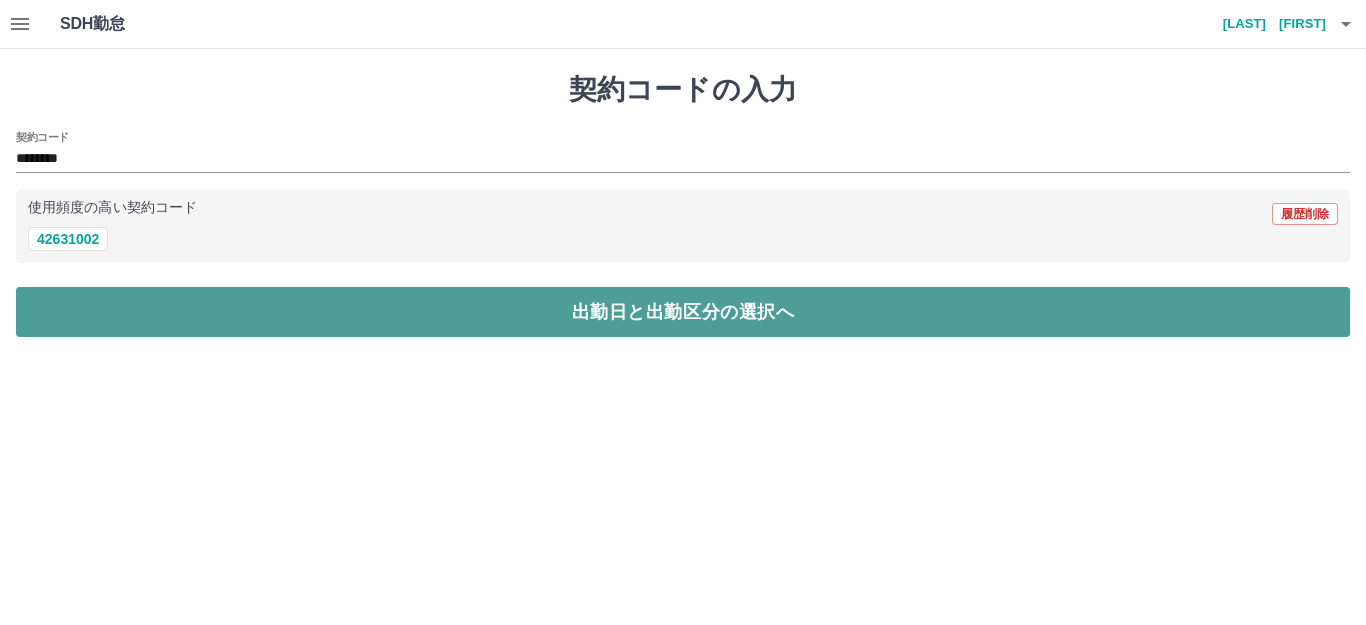 click on "出勤日と出勤区分の選択へ" at bounding box center [683, 312] 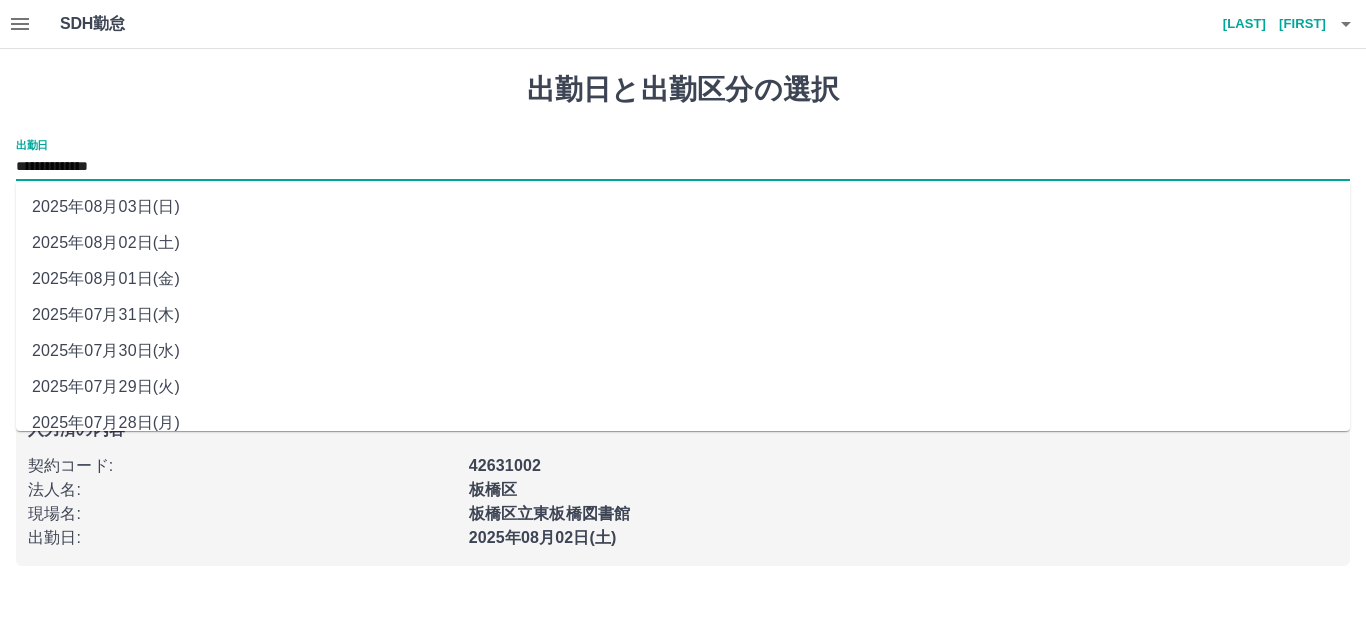 click on "**********" at bounding box center [683, 167] 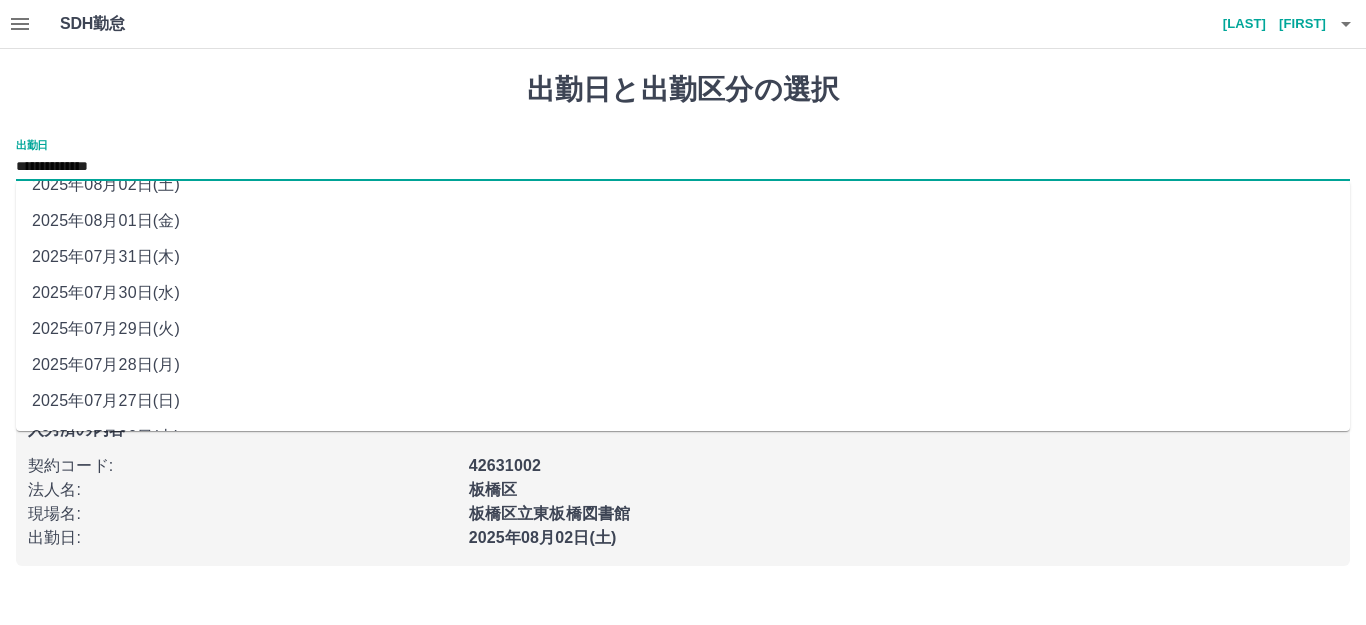 scroll, scrollTop: 90, scrollLeft: 0, axis: vertical 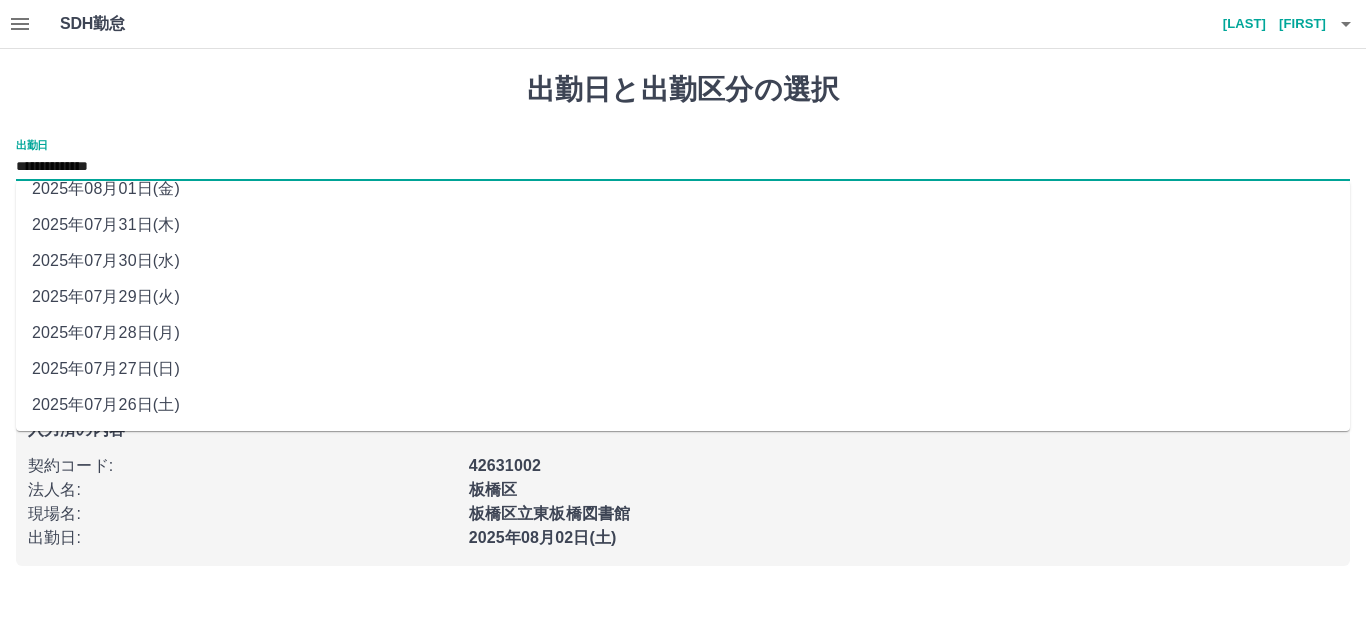 click on "**********" at bounding box center (683, 167) 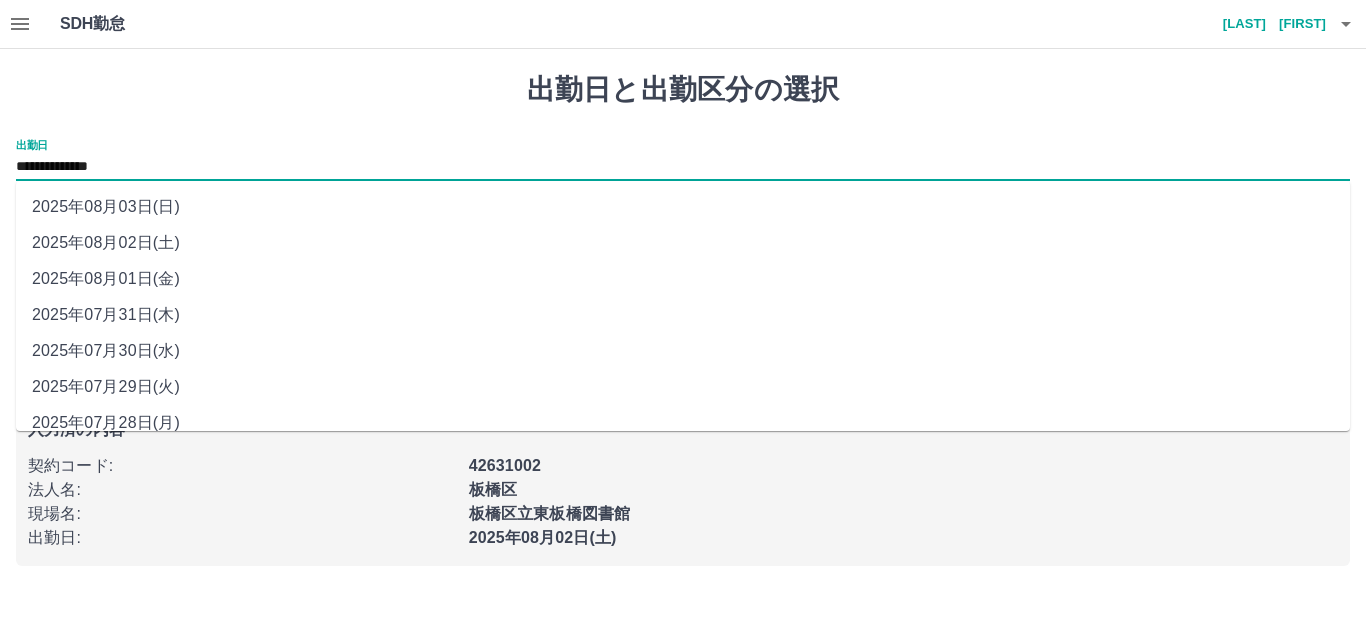 click on "**********" at bounding box center [683, 167] 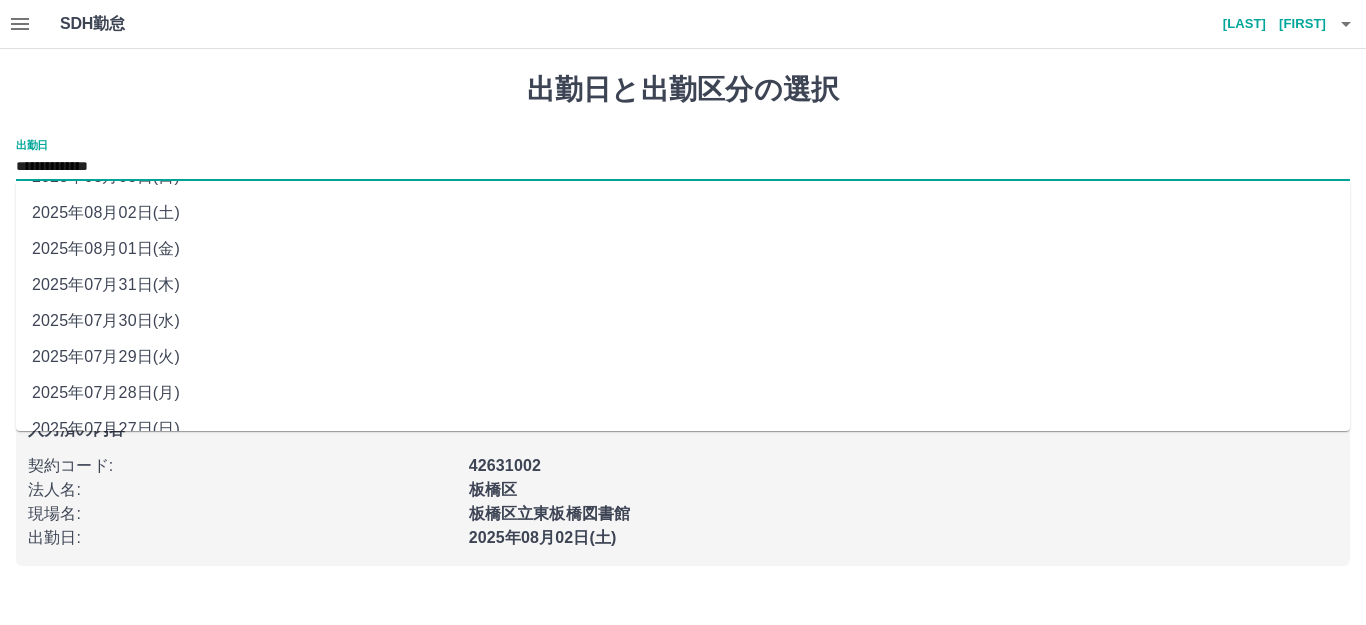 scroll, scrollTop: 0, scrollLeft: 0, axis: both 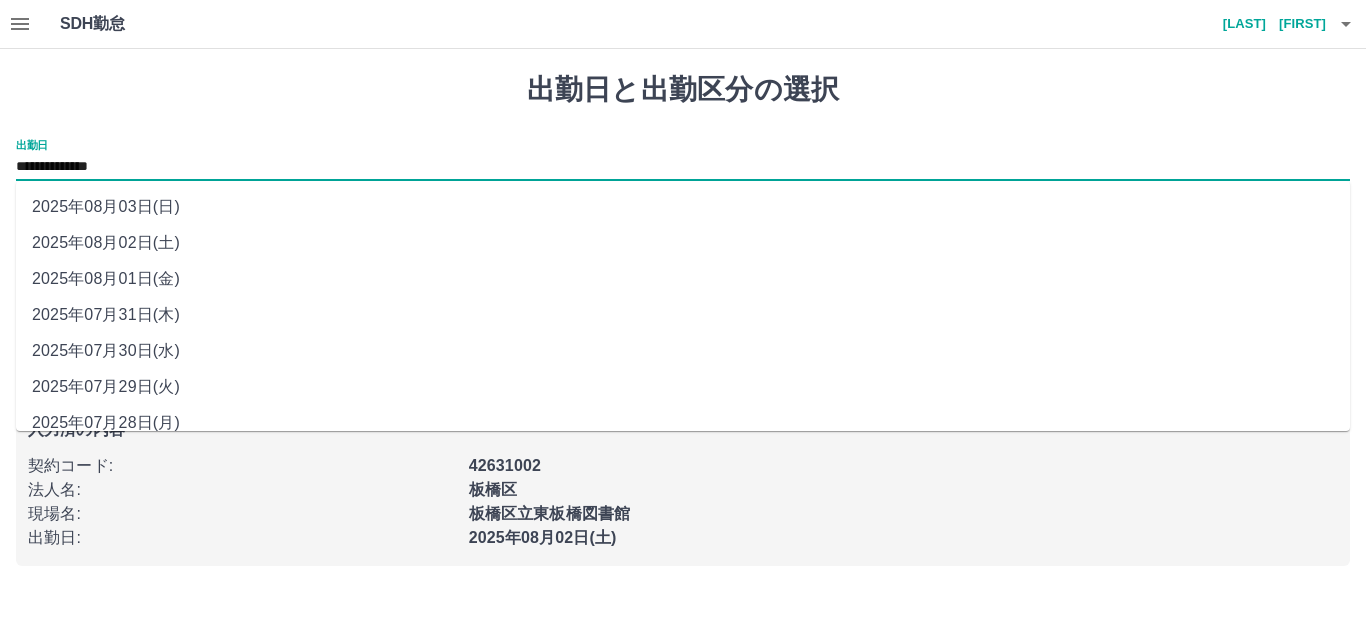 click on "**********" at bounding box center [683, 167] 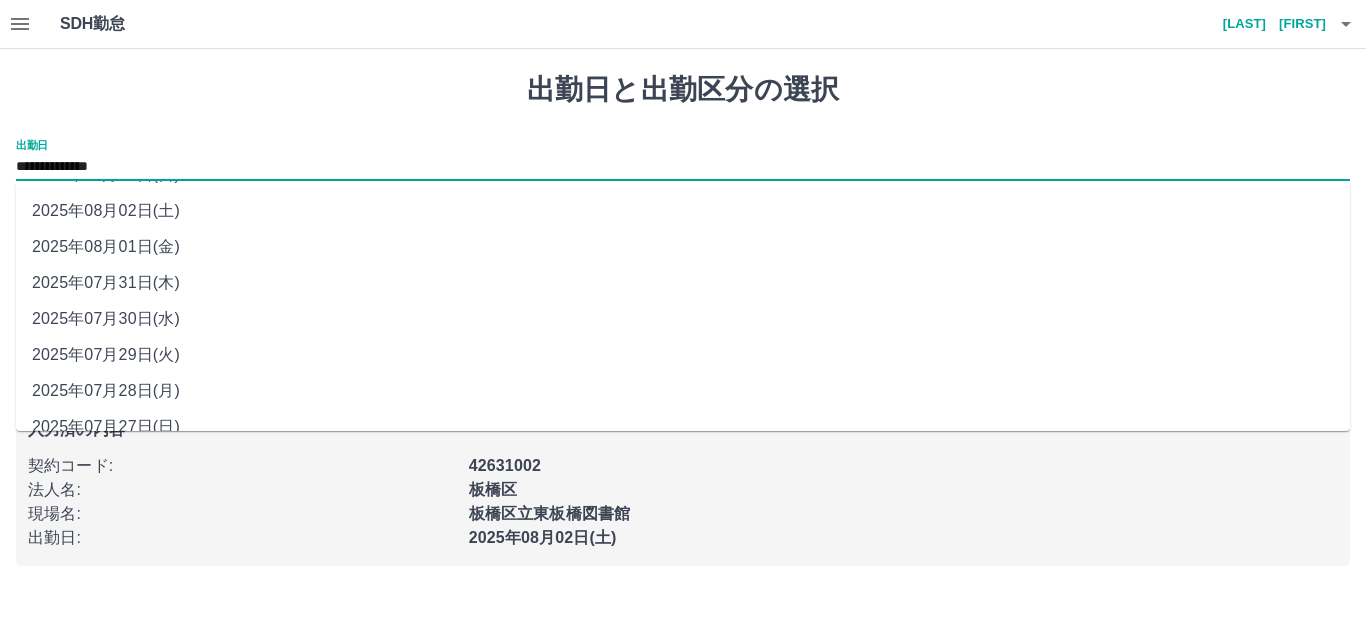 scroll, scrollTop: 0, scrollLeft: 0, axis: both 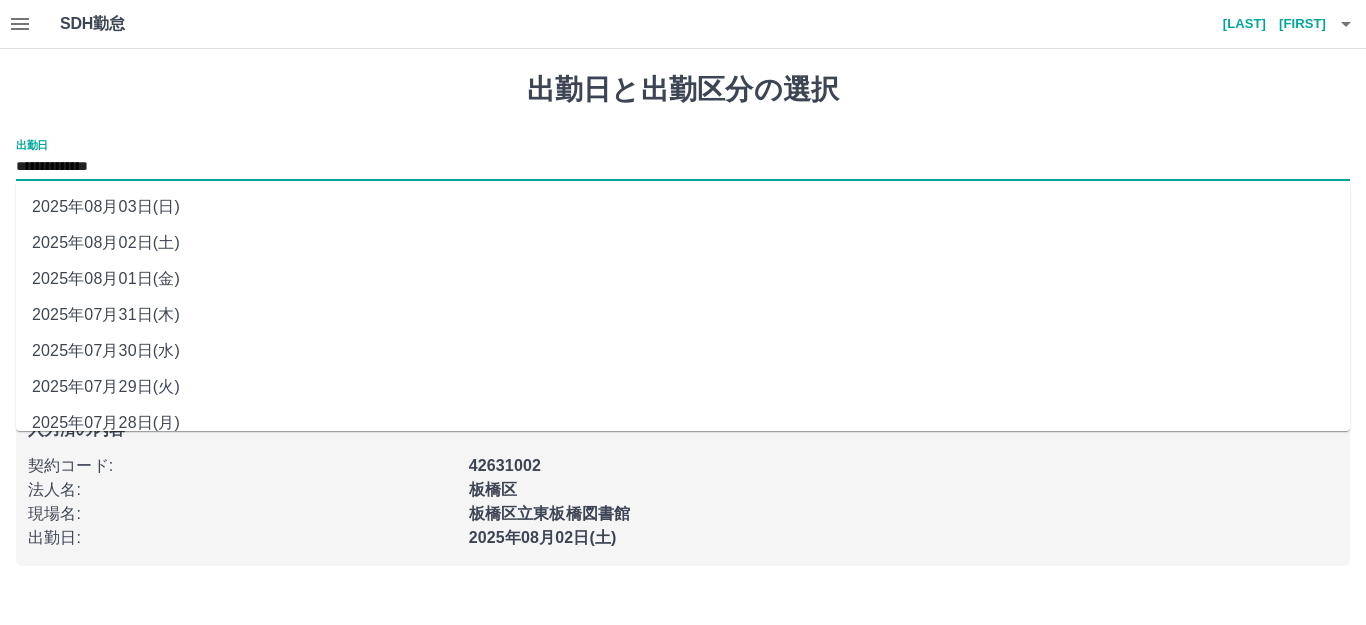 click on "**********" at bounding box center [683, 167] 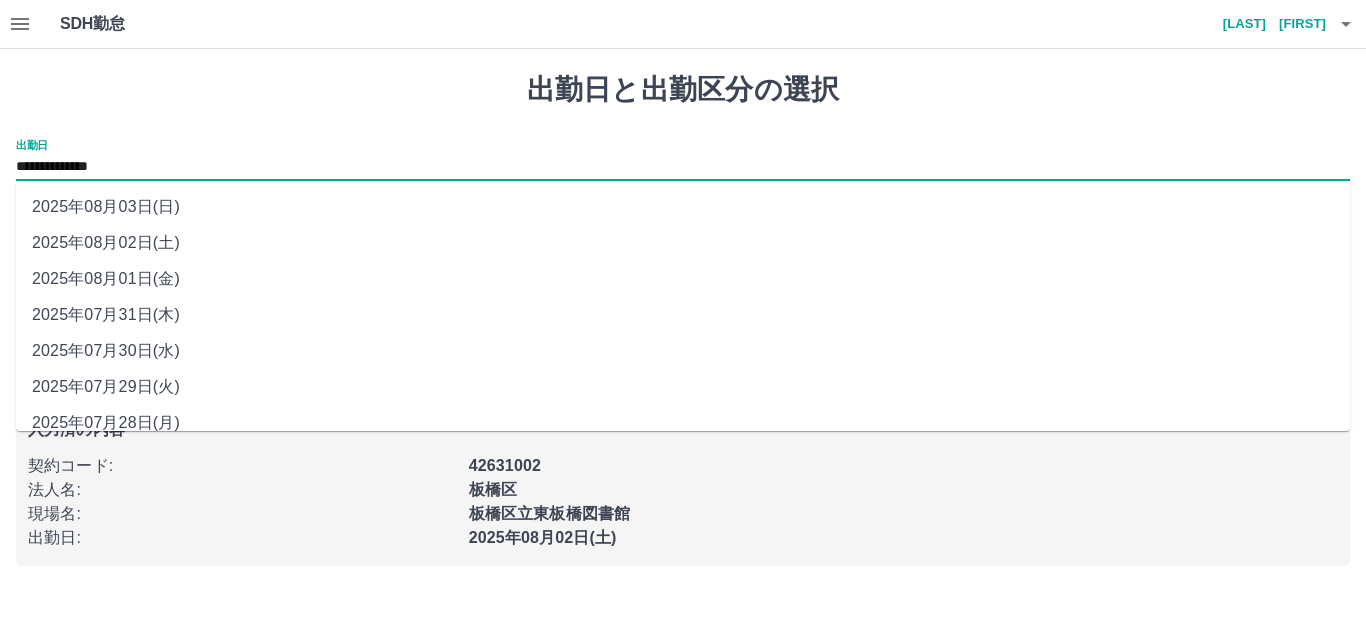click on "**********" at bounding box center (683, 160) 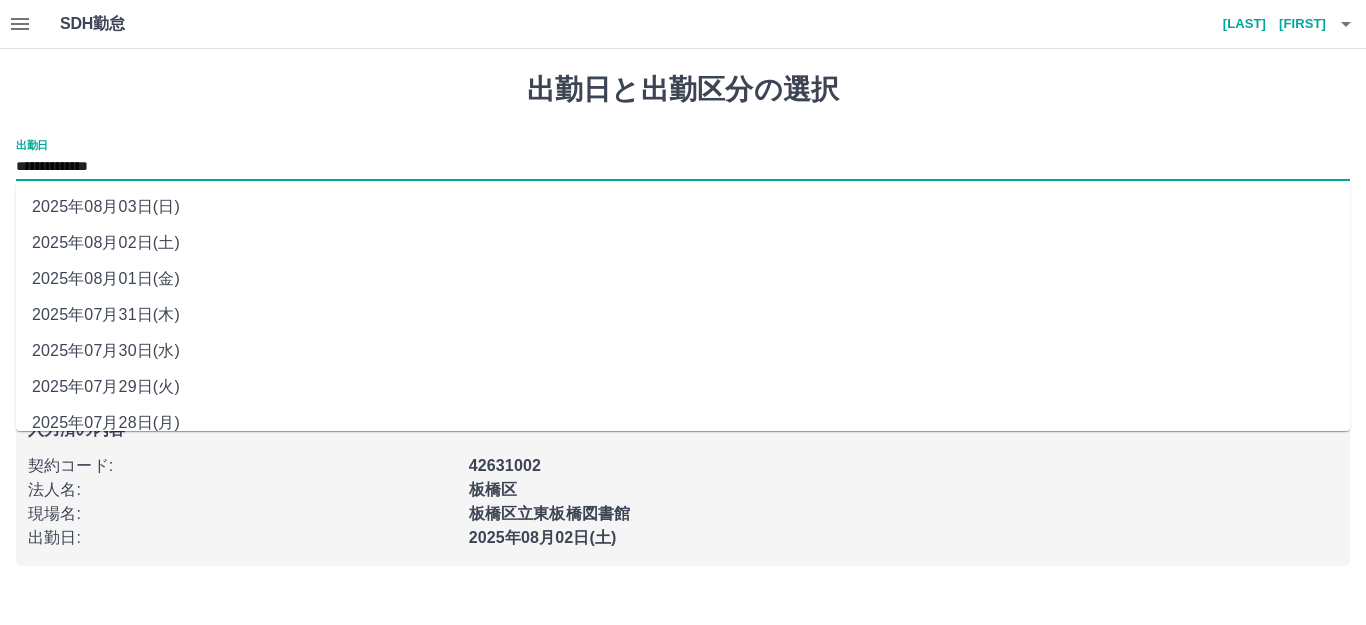 click on "**********" at bounding box center [683, 167] 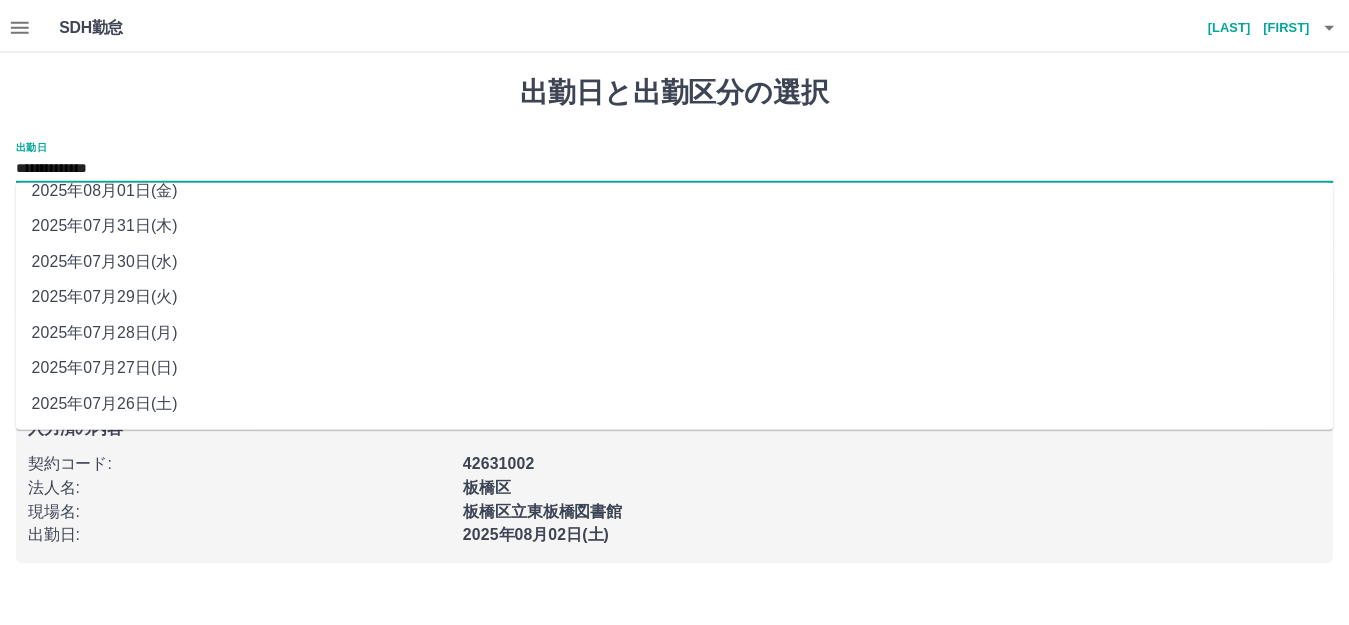 scroll, scrollTop: 0, scrollLeft: 0, axis: both 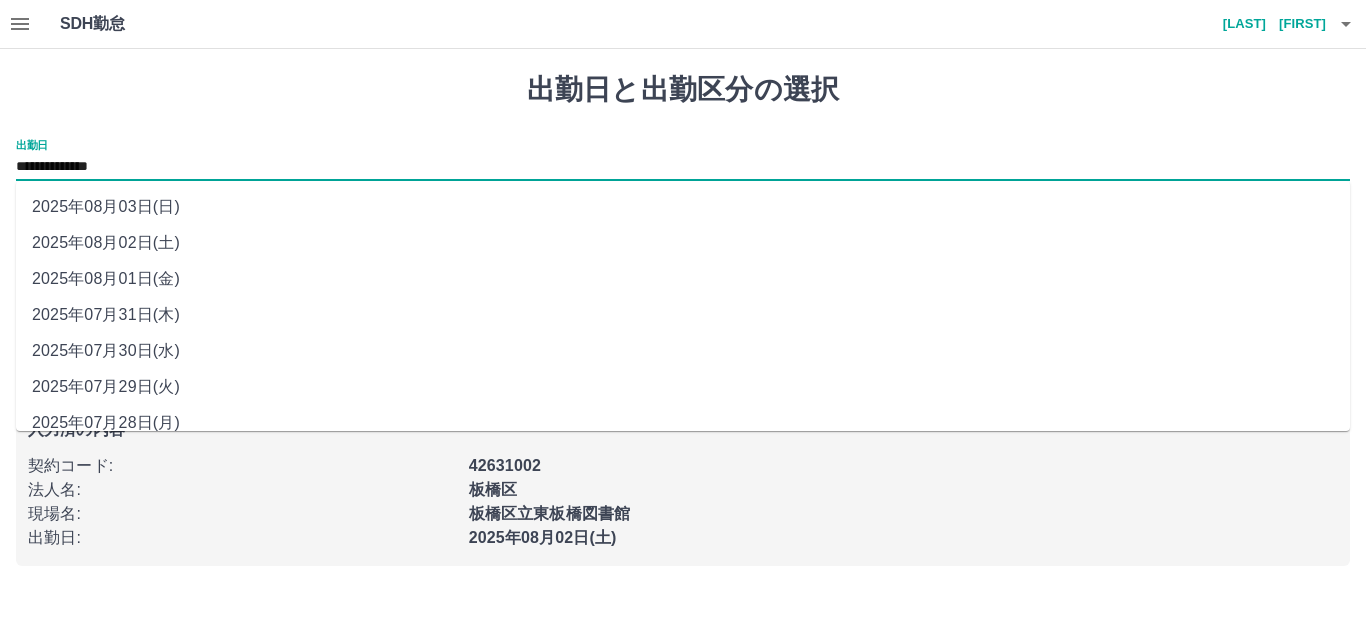 click on "2025年08月01日(金)" at bounding box center (683, 279) 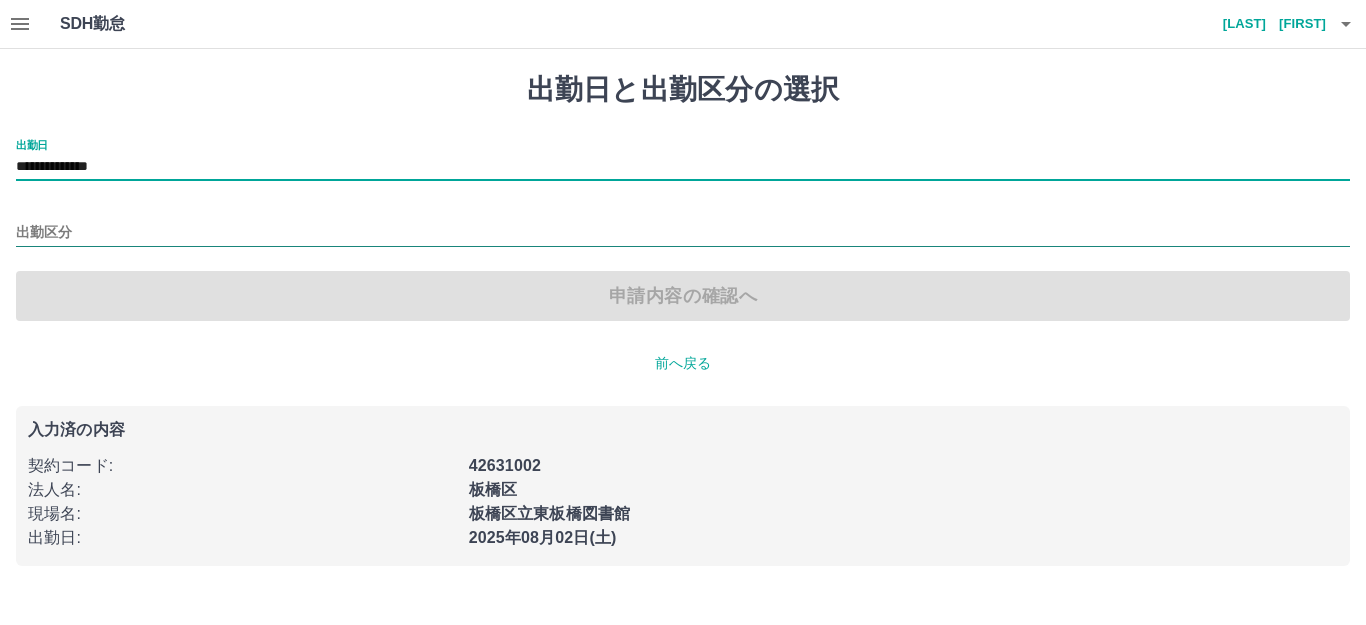 click at bounding box center [683, 234] 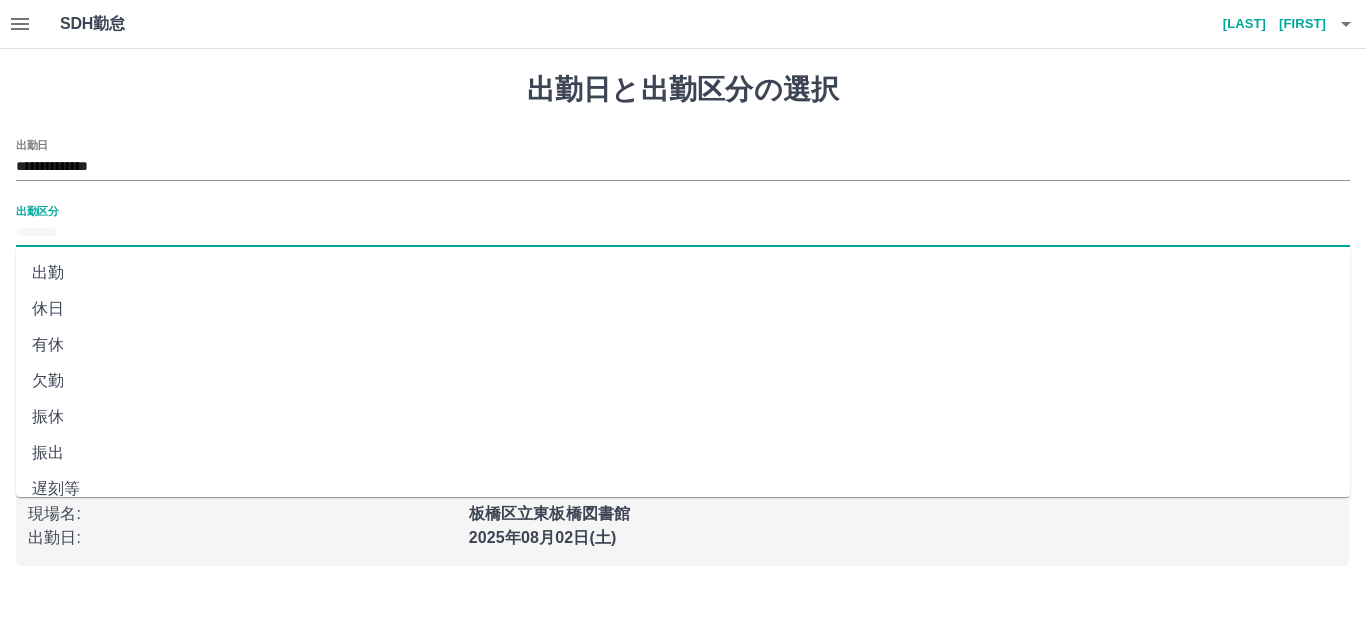 click on "休日" at bounding box center [683, 309] 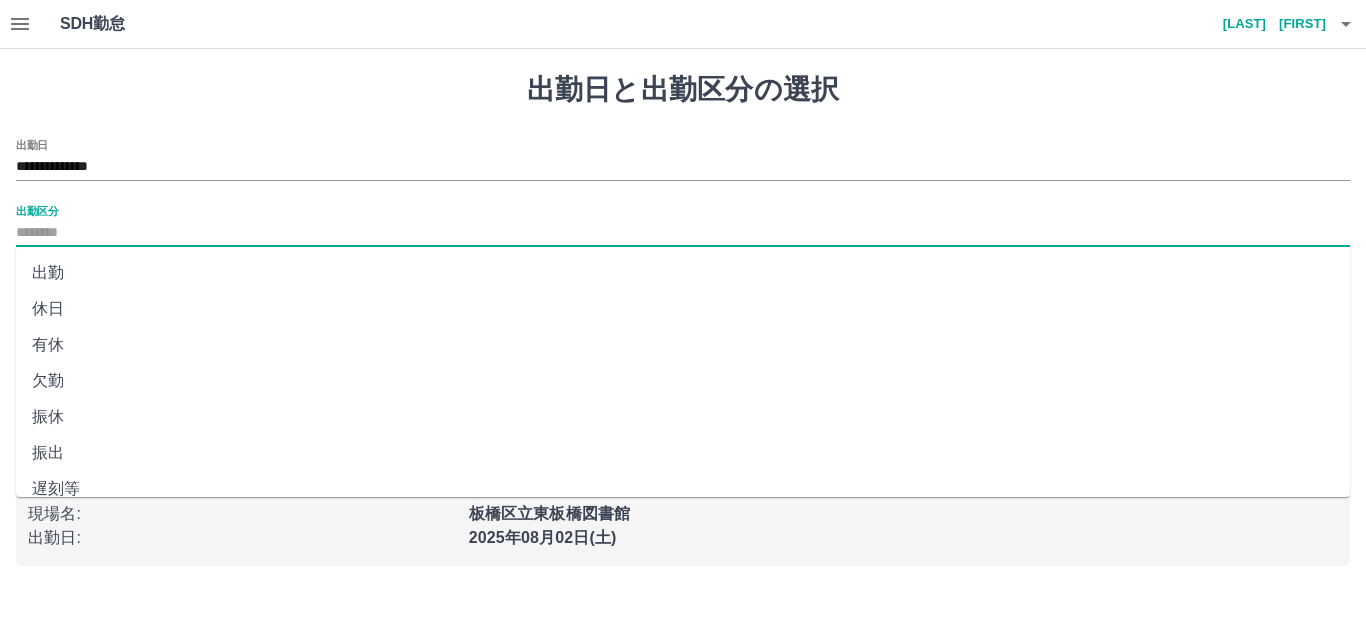 type on "**" 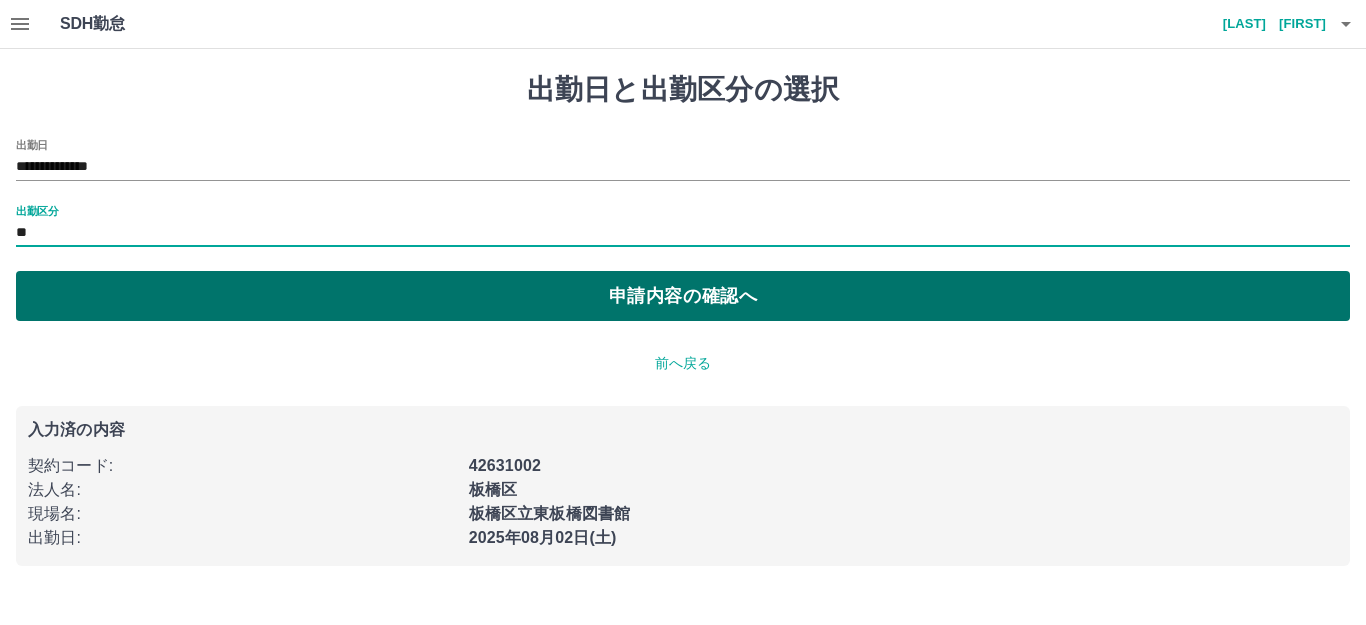 click on "申請内容の確認へ" at bounding box center (683, 296) 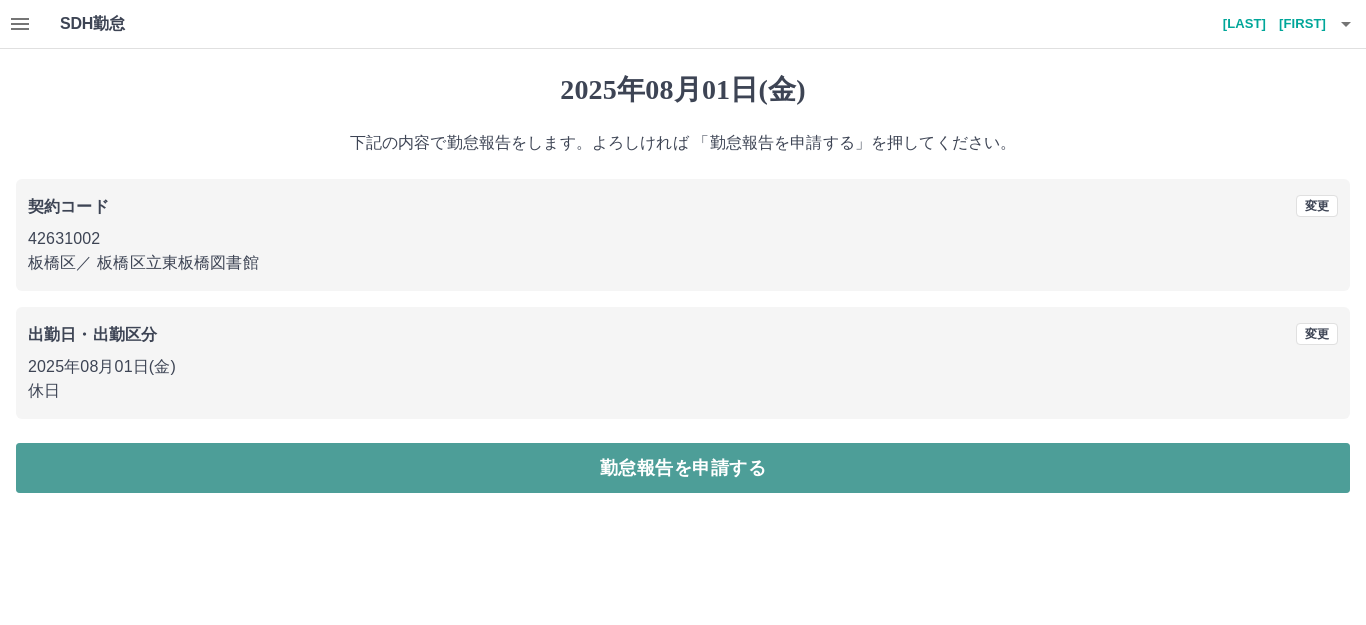 click on "勤怠報告を申請する" at bounding box center (683, 468) 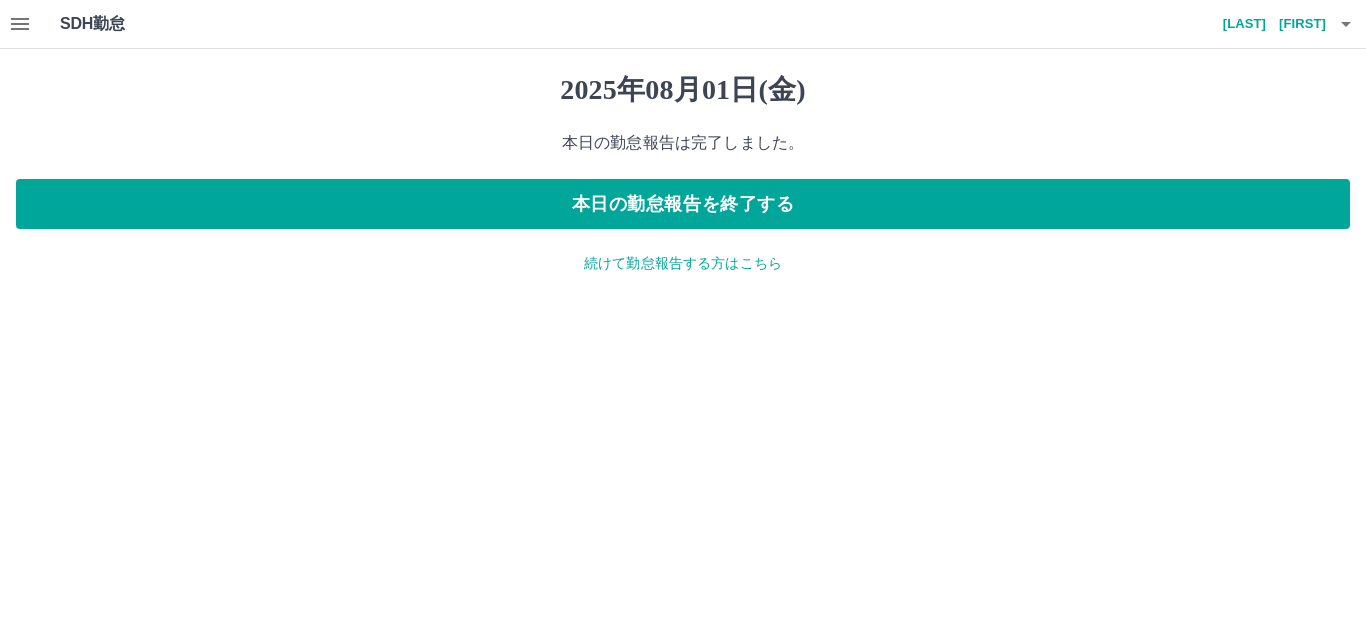 click on "YYYY年MM月DD日(金) 本日の勤怠報告は完了しました。 本日の勤怠報告を終了する 続けて勤怠報告する方はこちら" at bounding box center (683, 173) 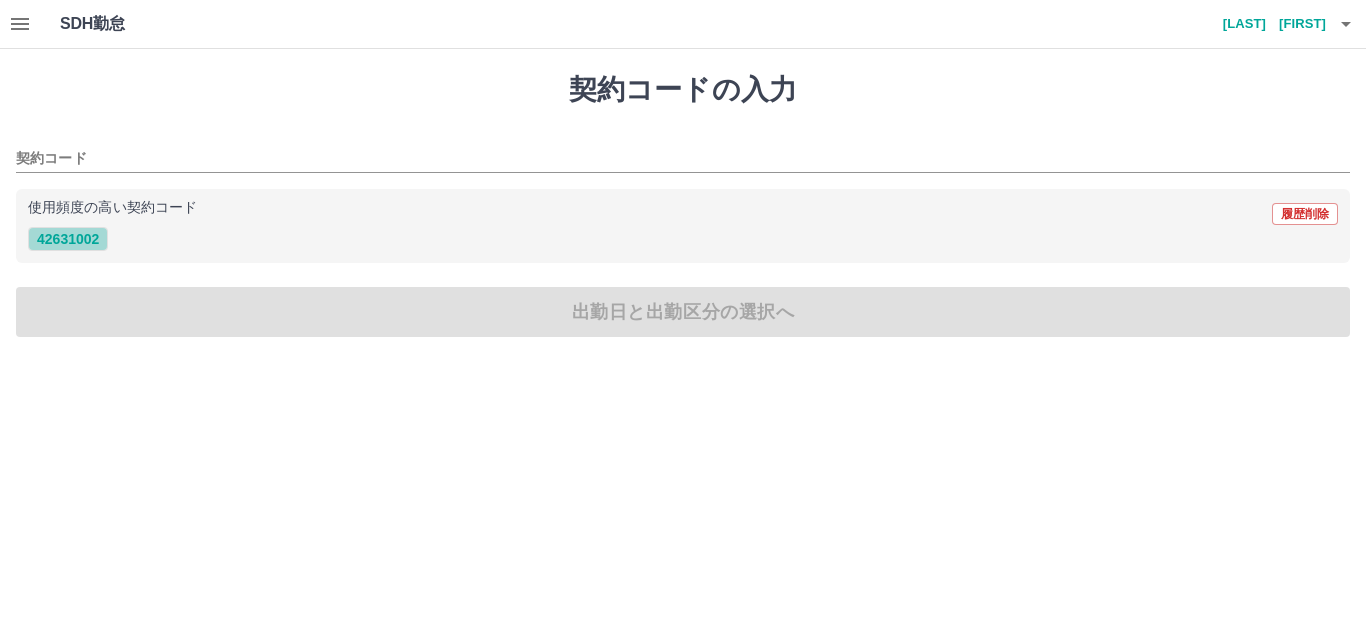 click on "42631002" at bounding box center (68, 239) 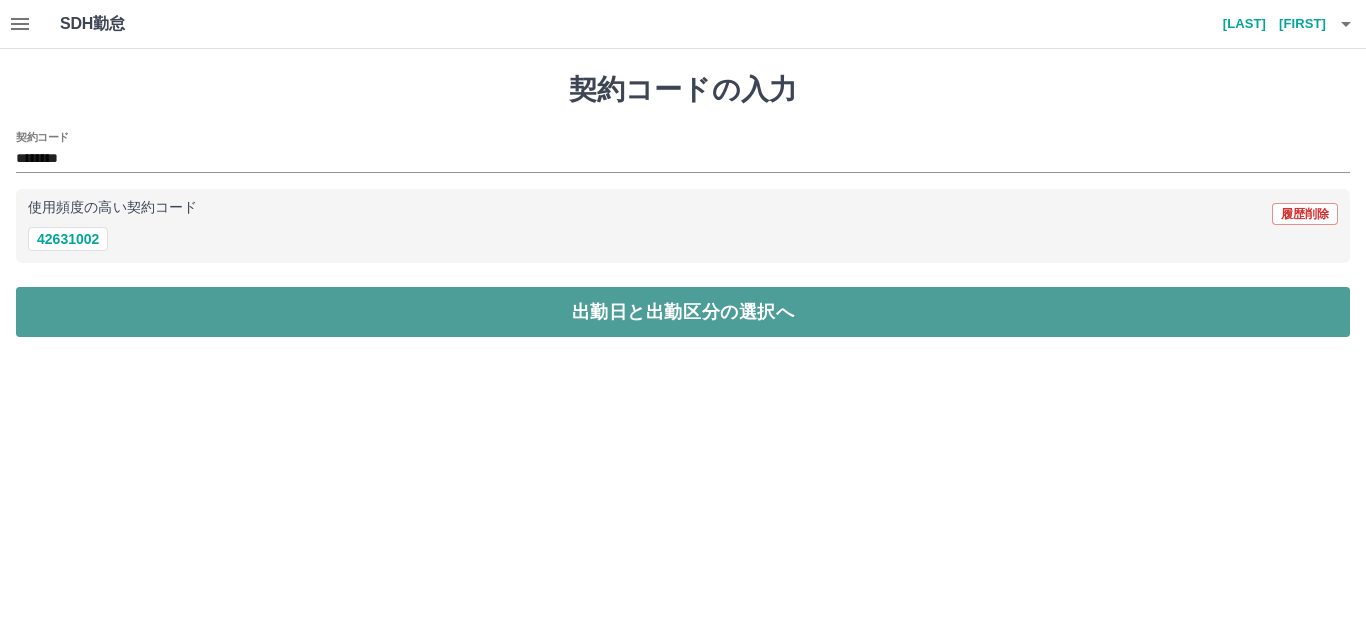 click on "出勤日と出勤区分の選択へ" at bounding box center [683, 312] 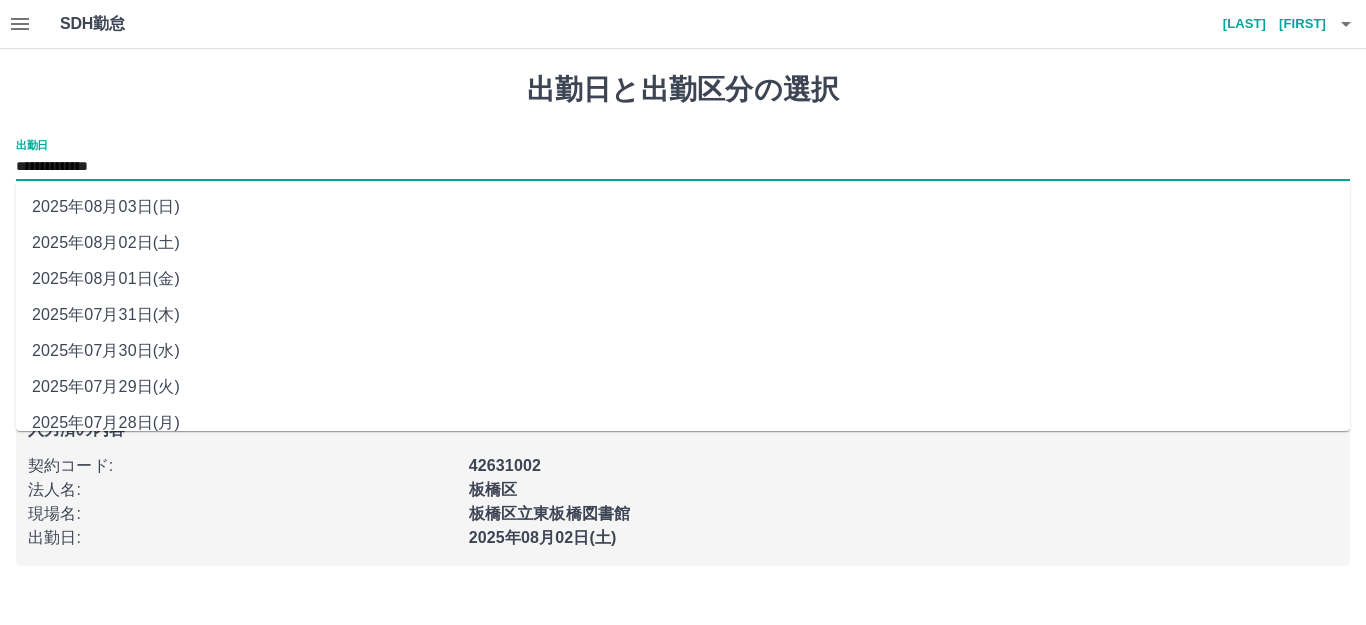 click on "**********" at bounding box center [683, 167] 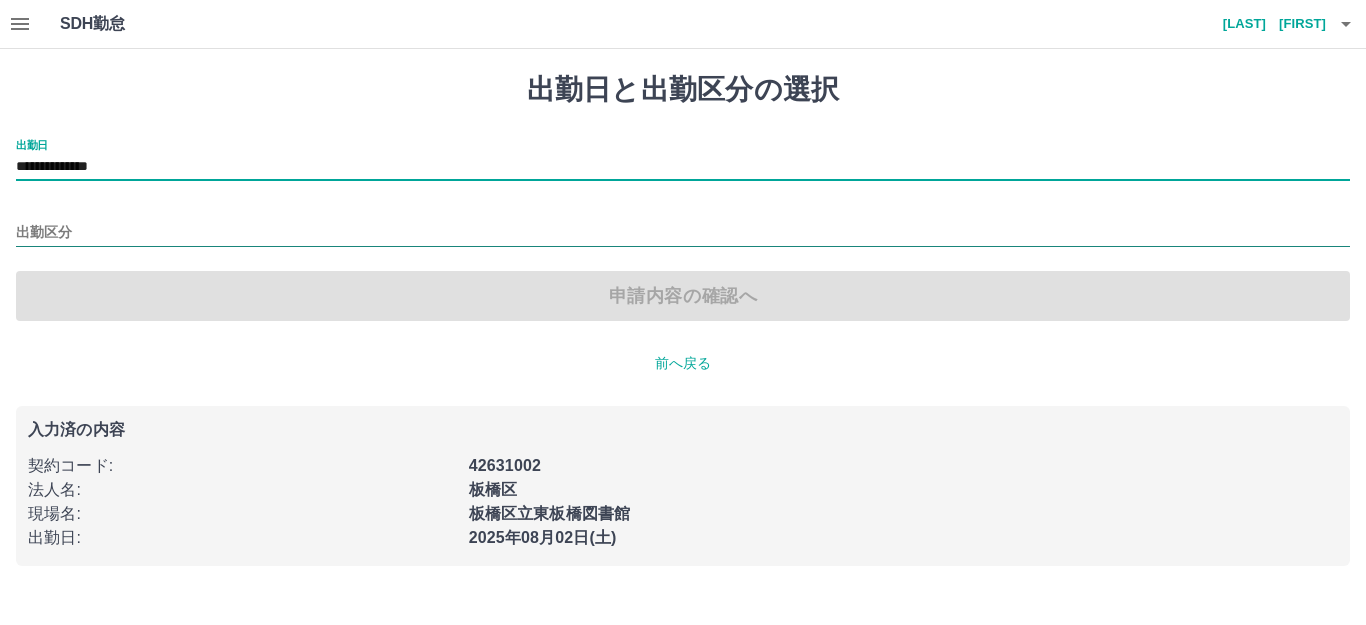 click on "出勤区分" at bounding box center [683, 233] 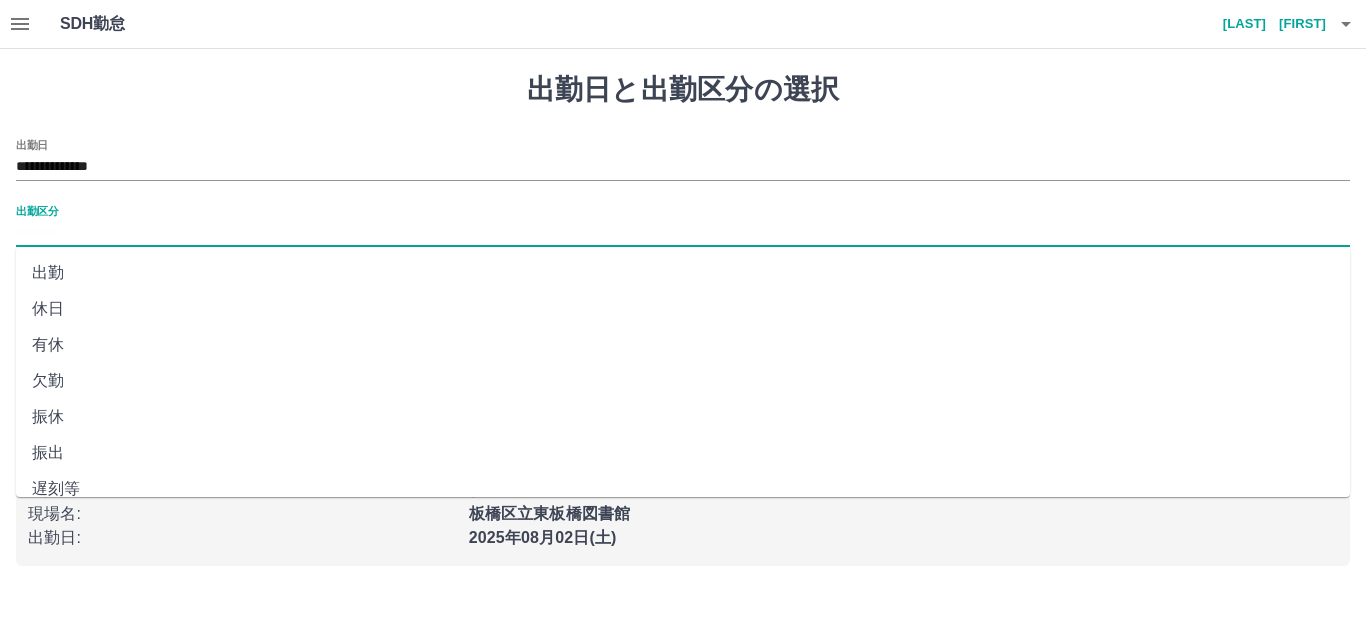 click on "出勤" at bounding box center [683, 273] 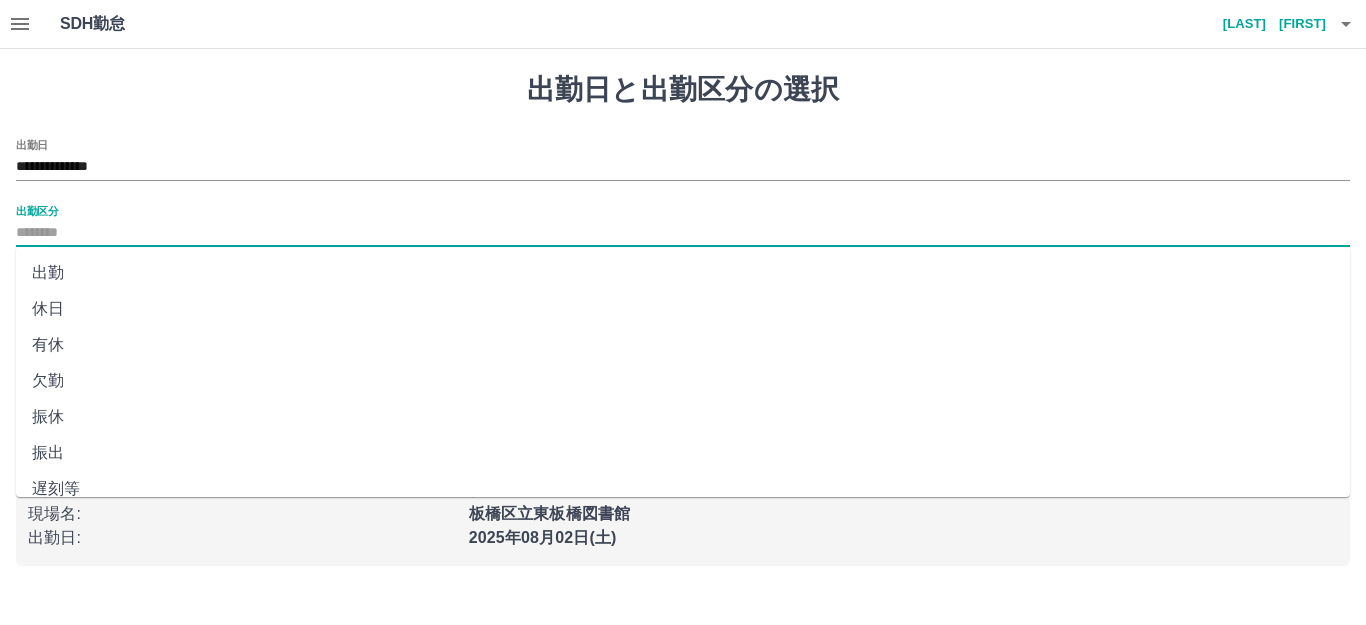 type on "**" 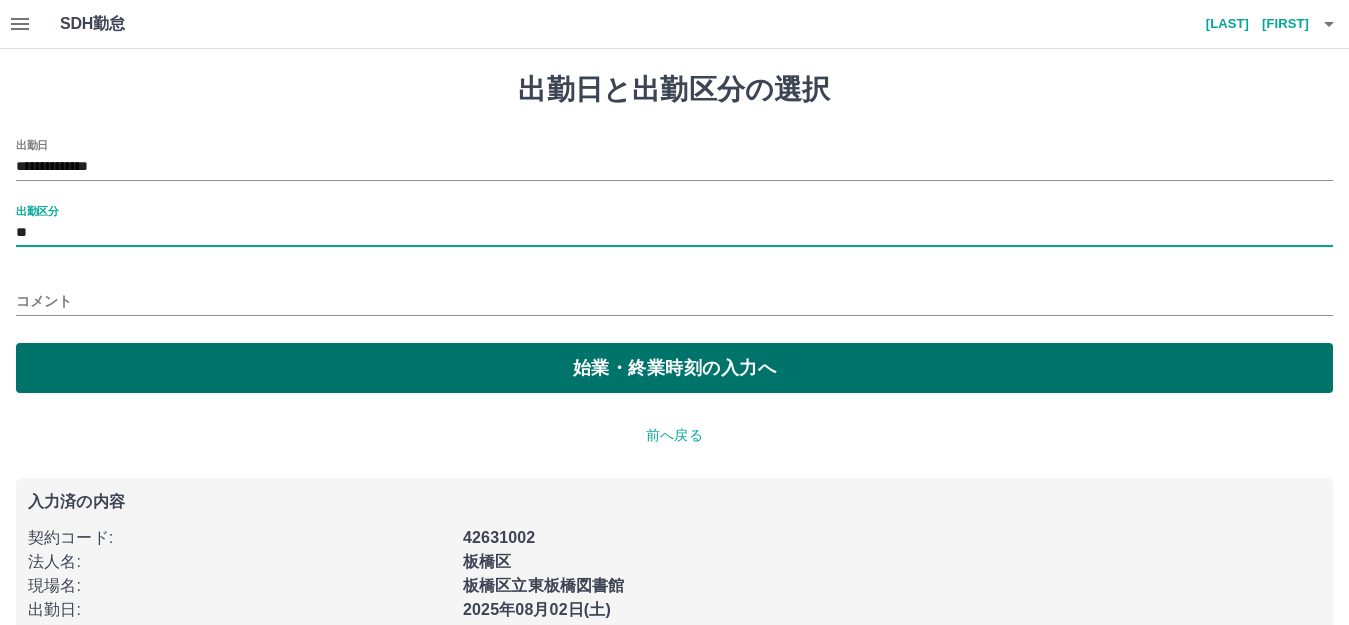 click on "始業・終業時刻の入力へ" at bounding box center [674, 368] 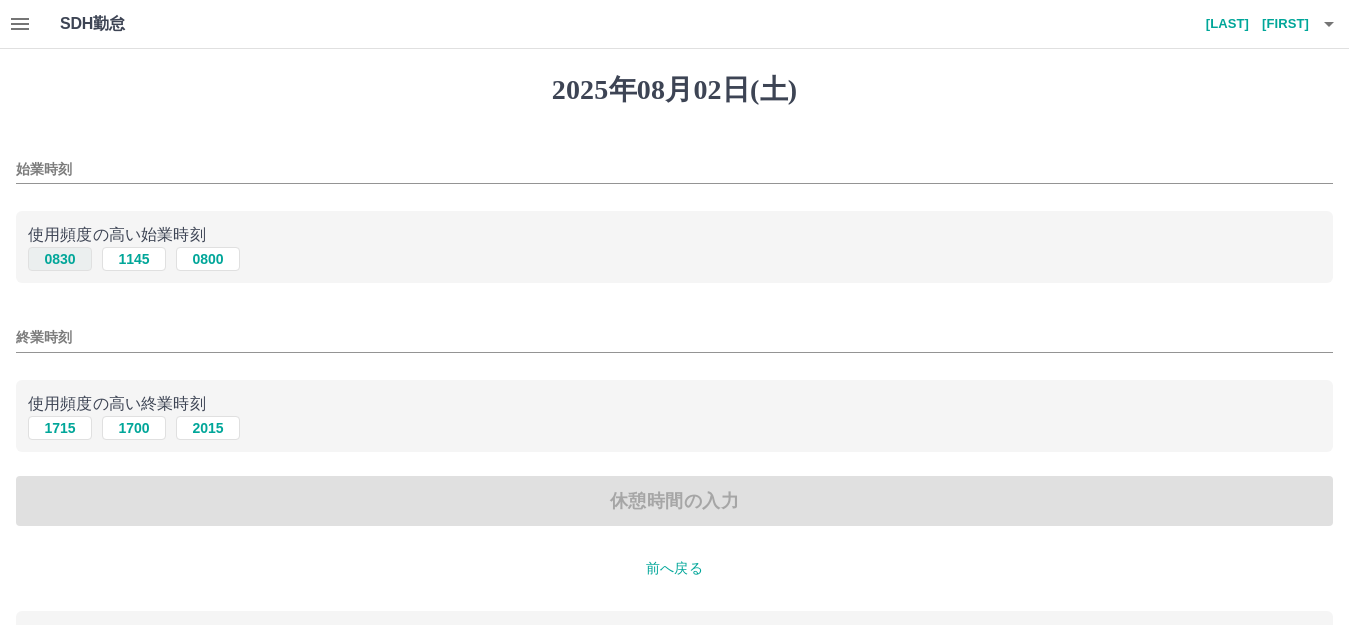 click on "0830" at bounding box center (60, 259) 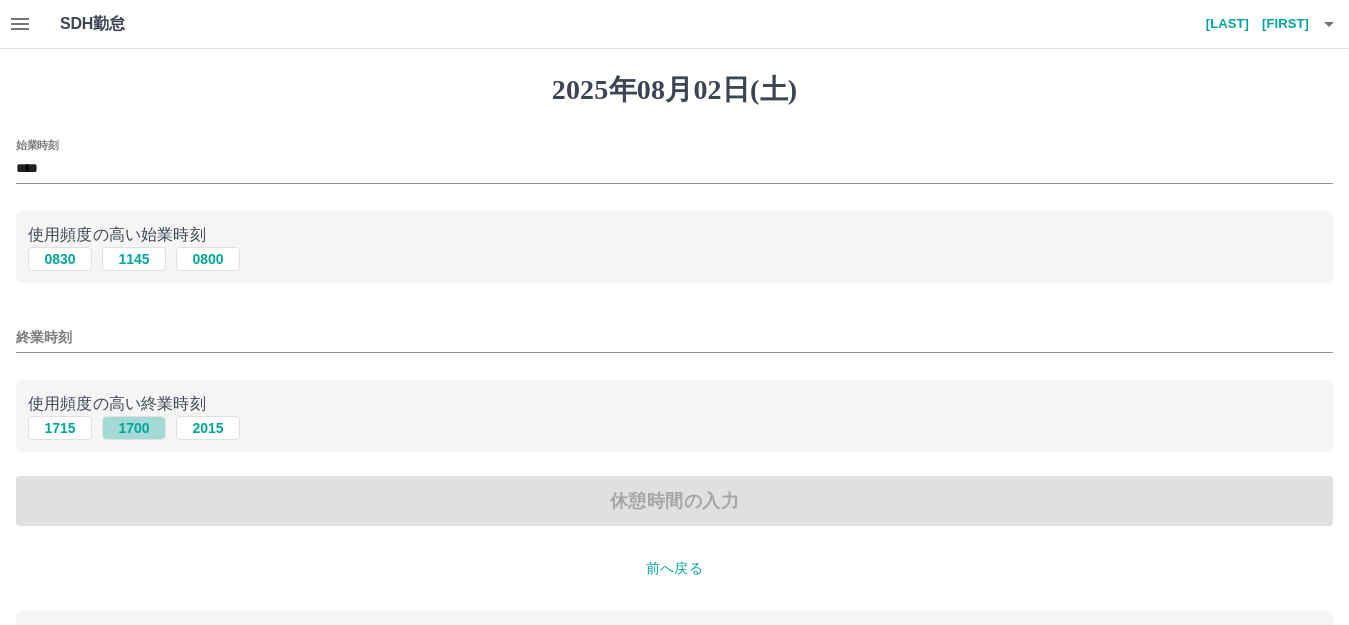 click on "1700" at bounding box center (134, 428) 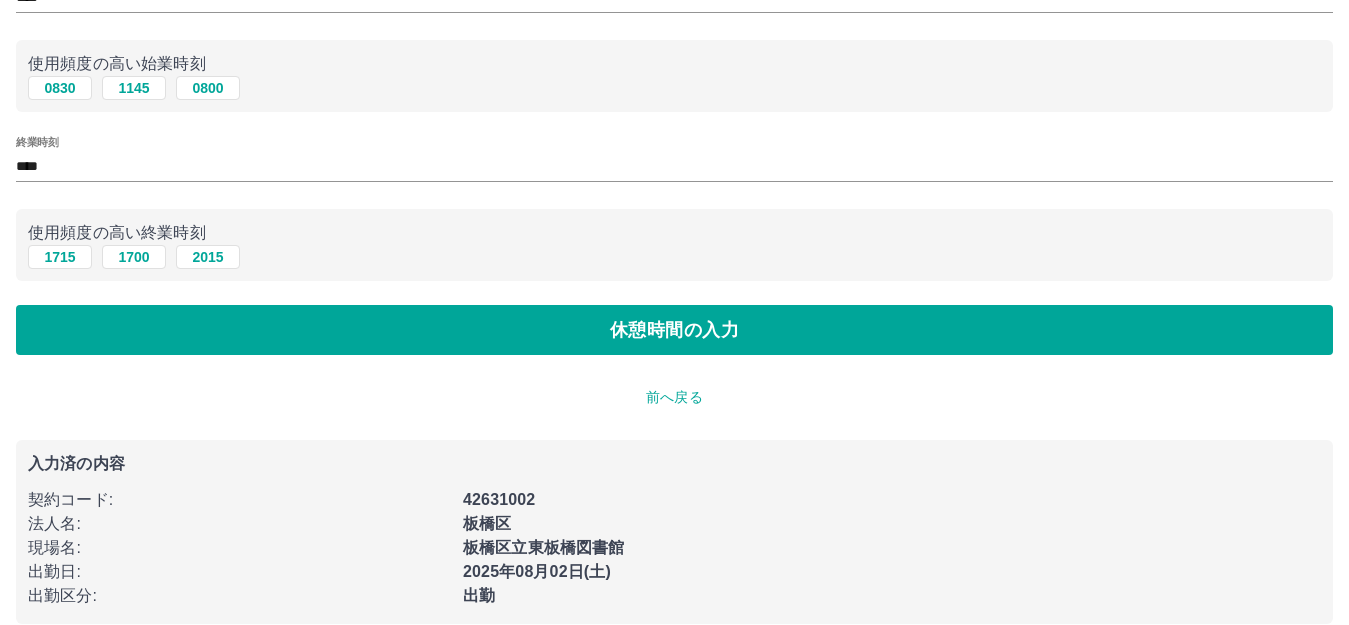 scroll, scrollTop: 195, scrollLeft: 0, axis: vertical 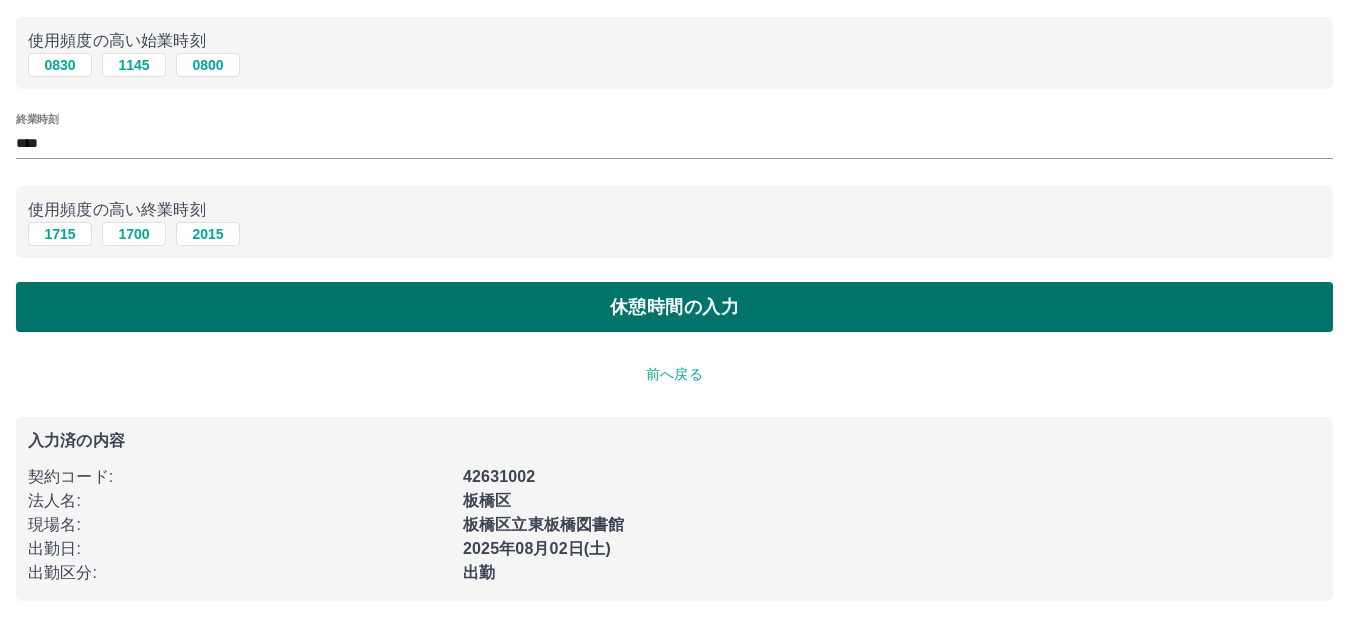 click on "休憩時間の入力" at bounding box center [674, 307] 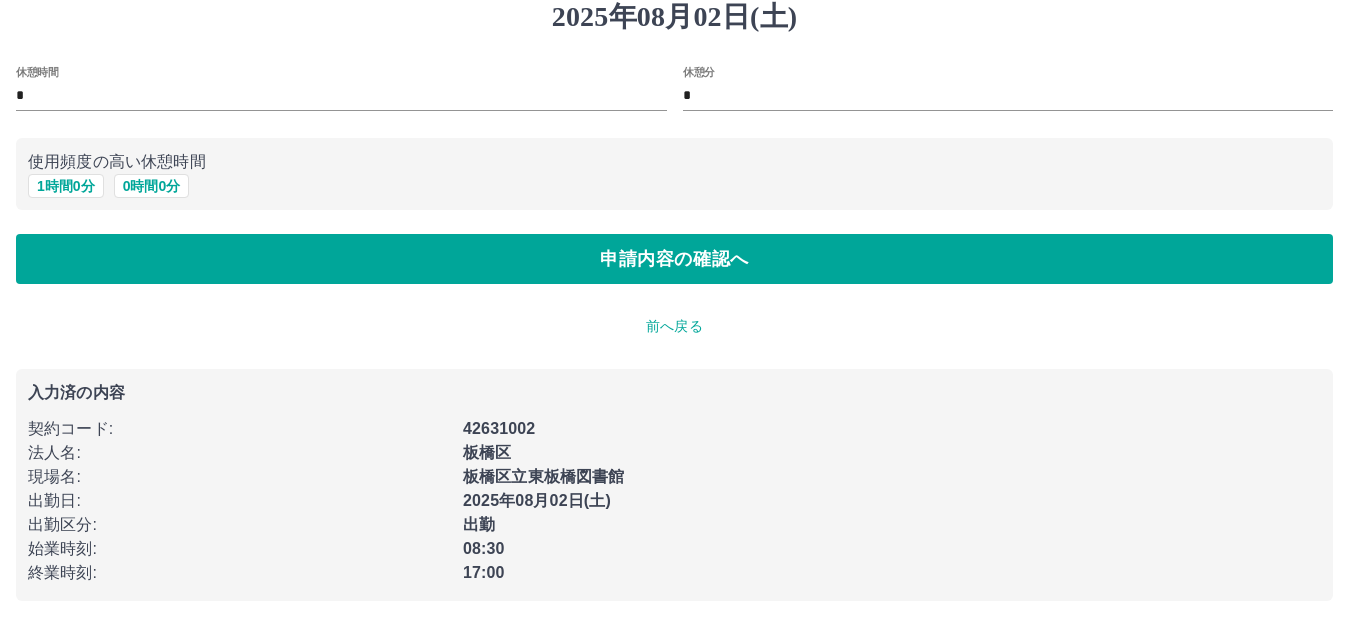 scroll, scrollTop: 0, scrollLeft: 0, axis: both 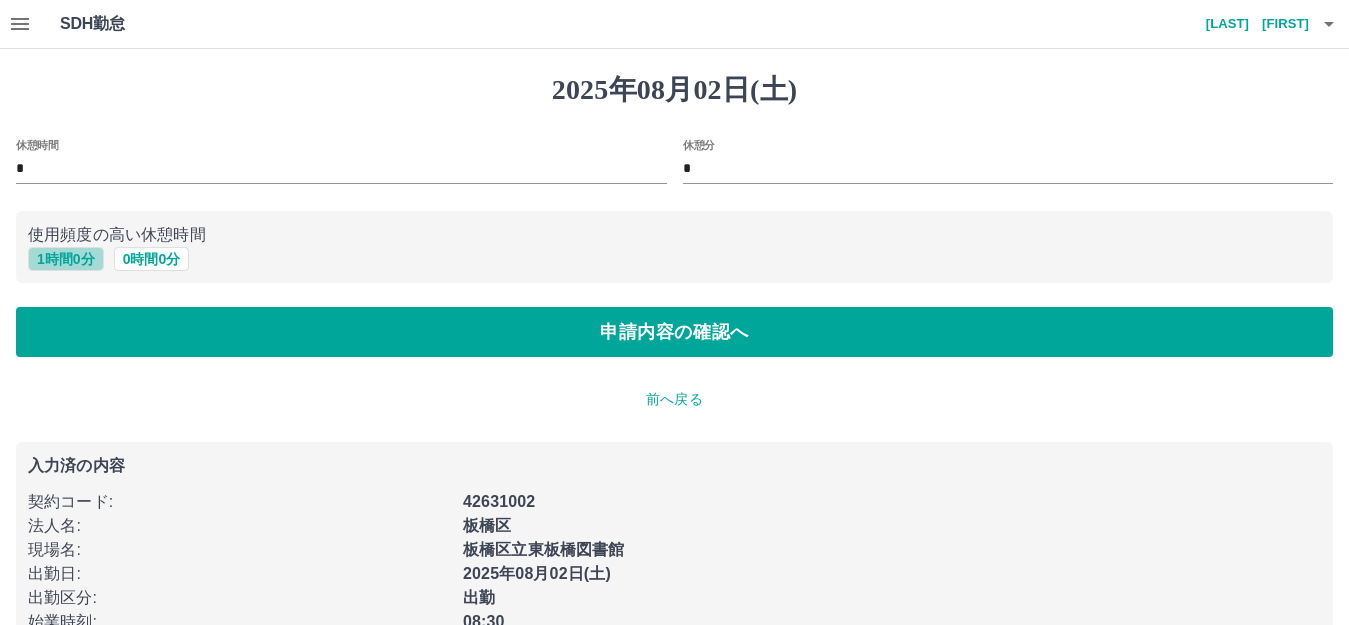 click on "1 時間 0 分" at bounding box center [66, 259] 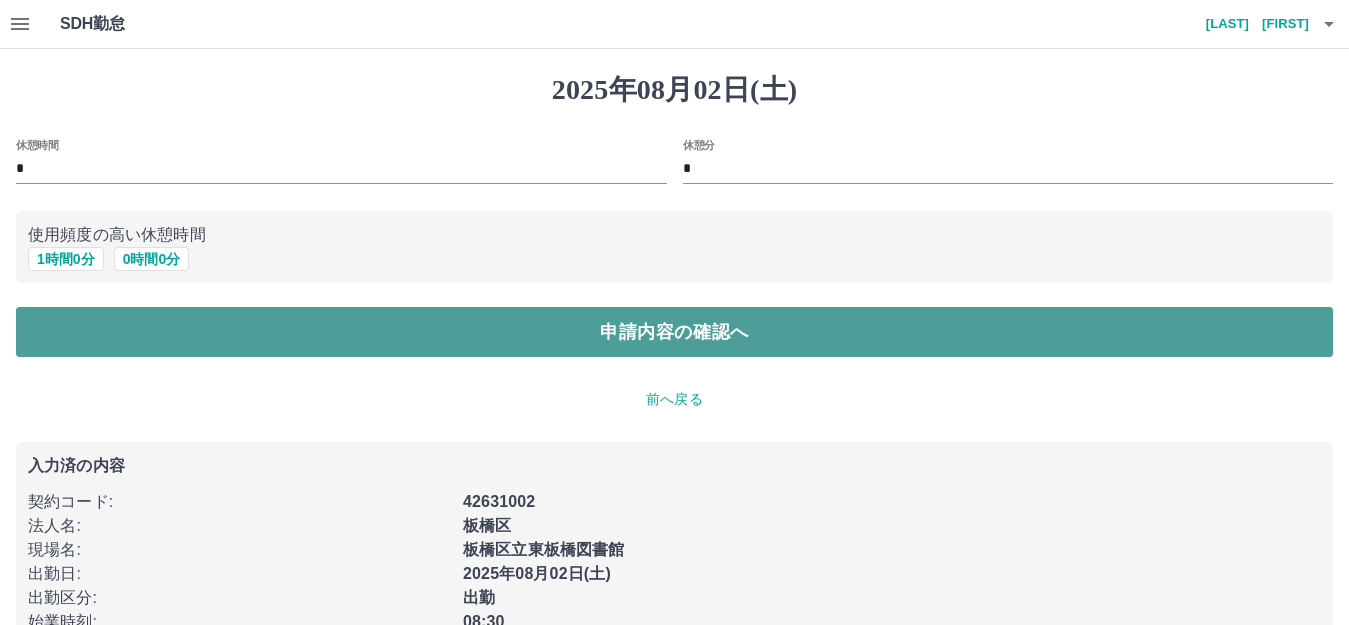 click on "申請内容の確認へ" at bounding box center [674, 332] 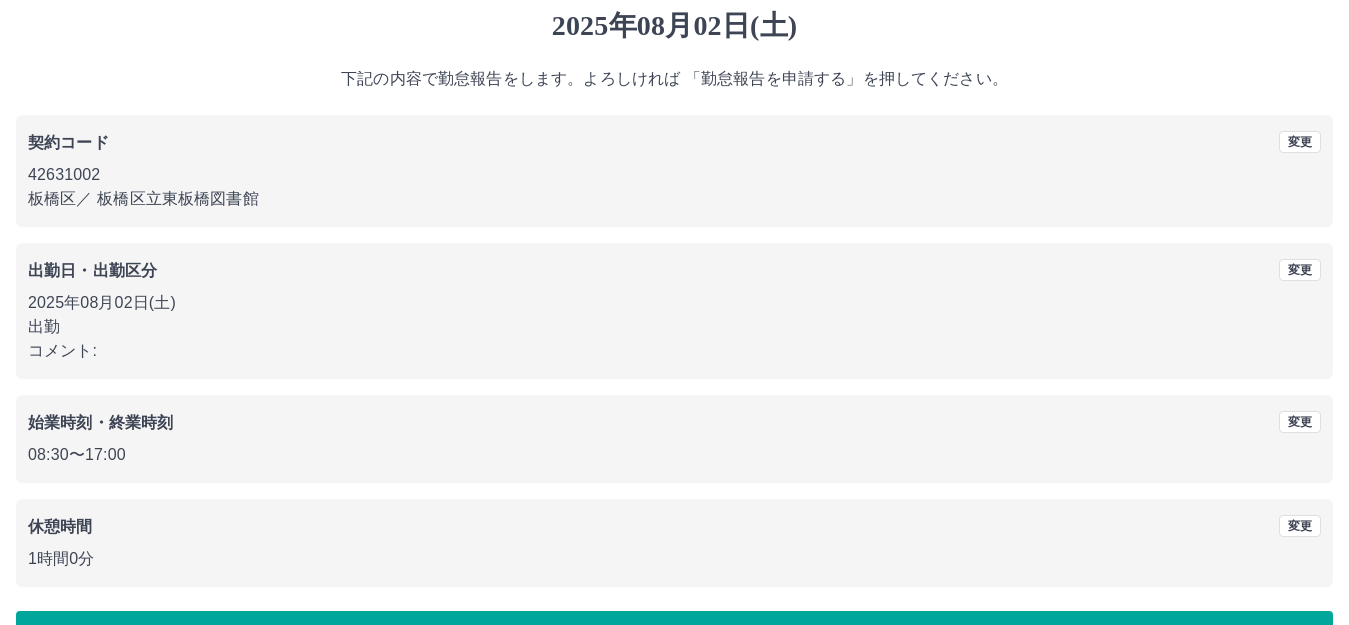 scroll, scrollTop: 124, scrollLeft: 0, axis: vertical 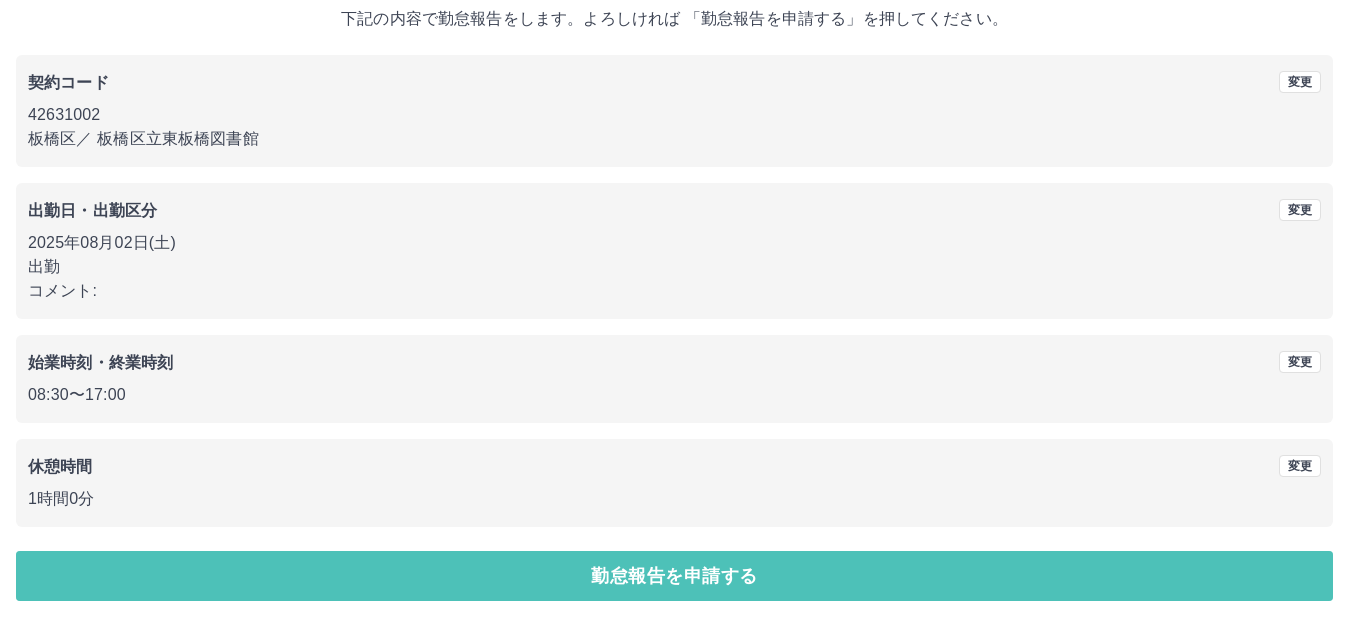 click on "勤怠報告を申請する" at bounding box center (674, 576) 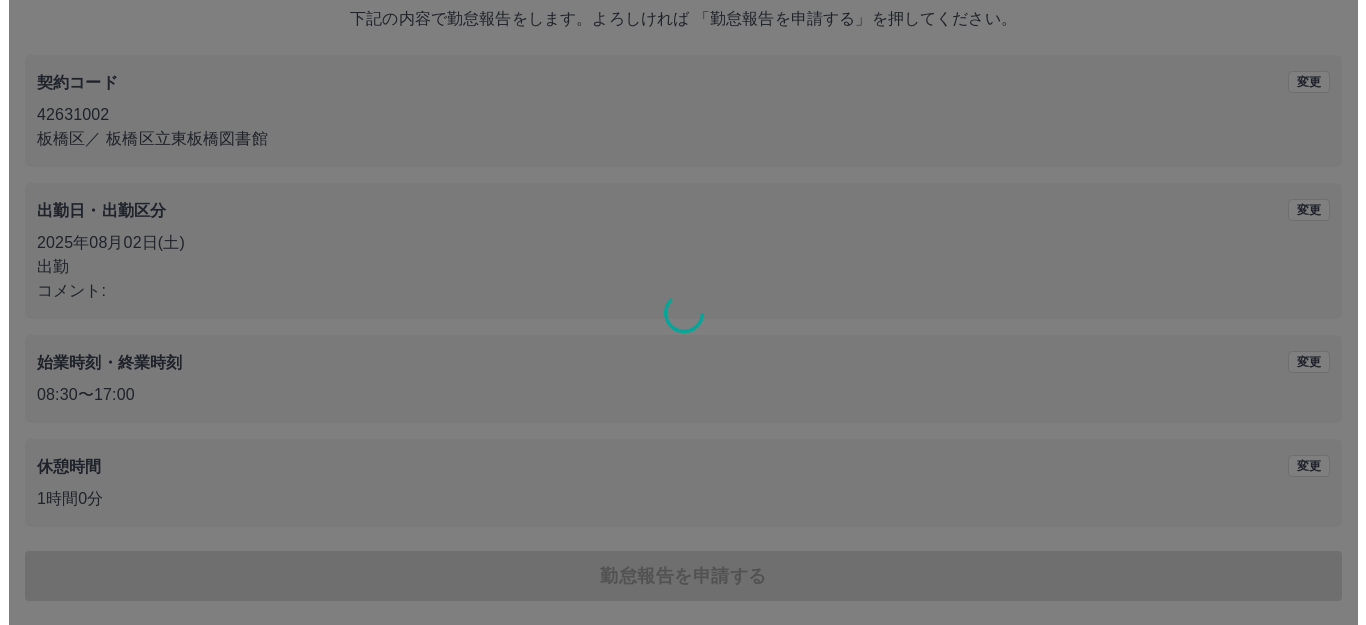 scroll, scrollTop: 0, scrollLeft: 0, axis: both 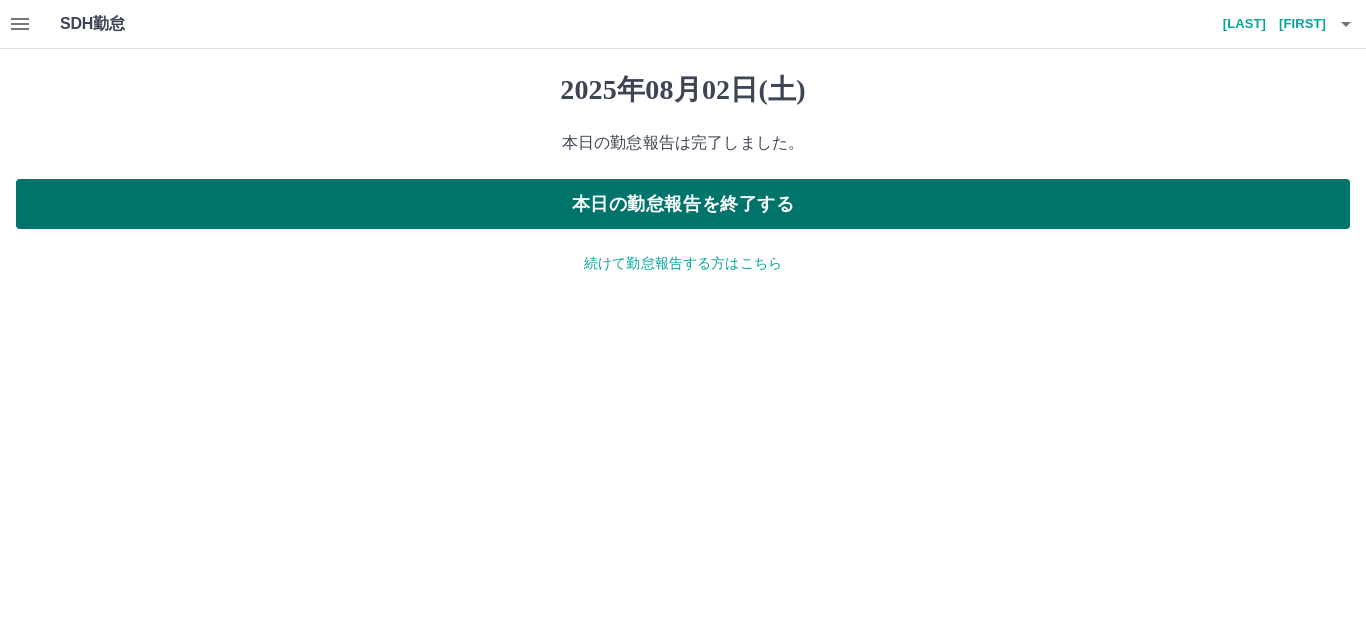 click on "本日の勤怠報告を終了する" at bounding box center [683, 204] 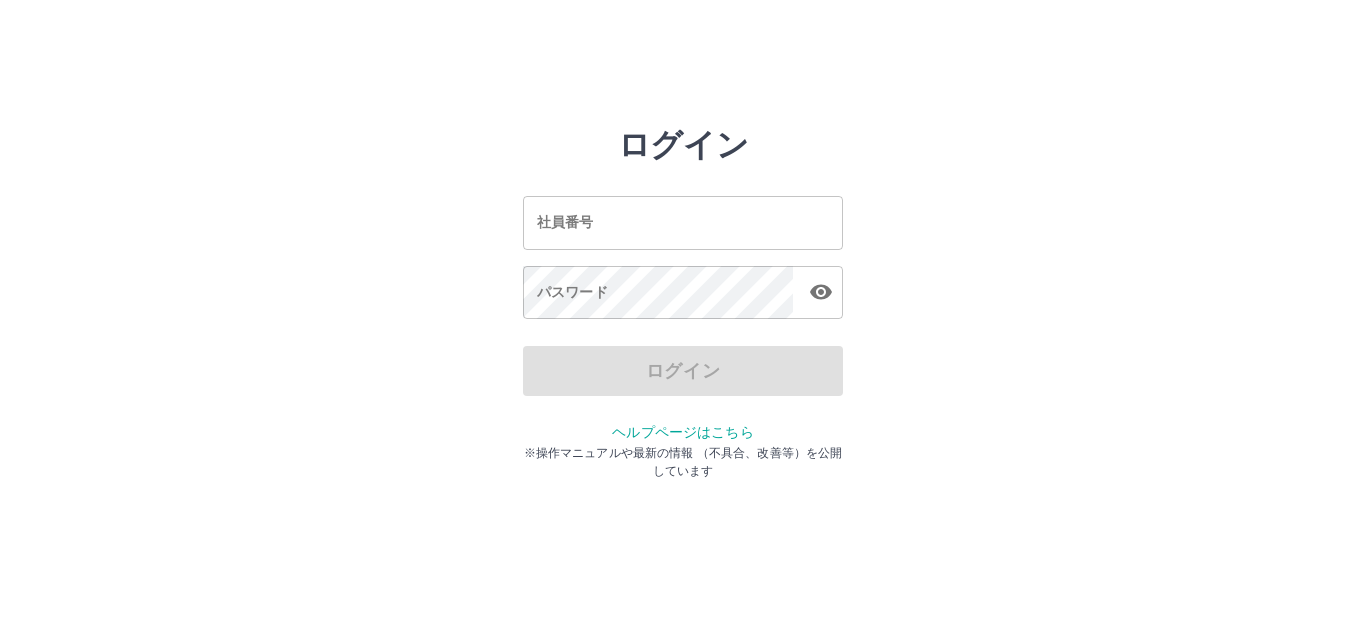 scroll, scrollTop: 0, scrollLeft: 0, axis: both 